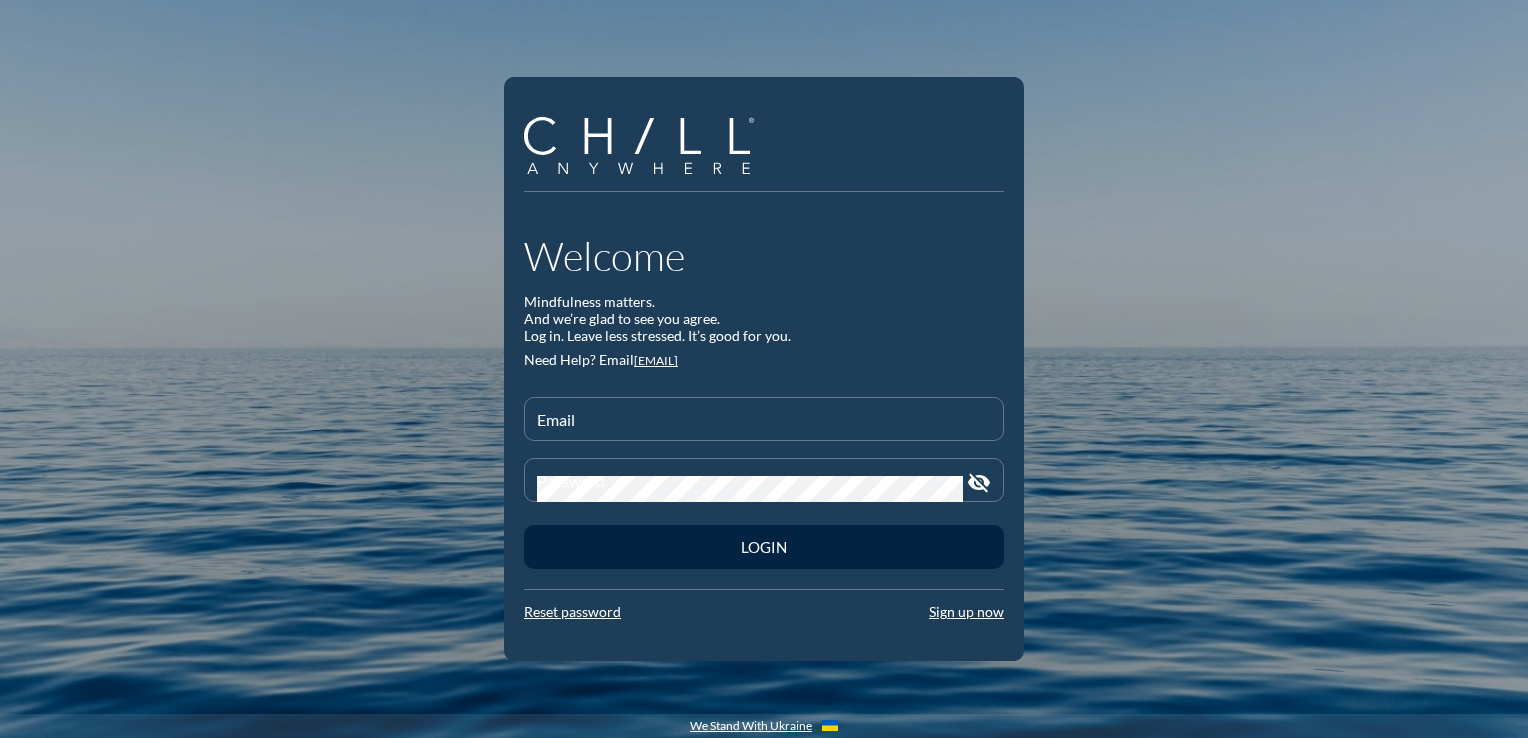 scroll, scrollTop: 0, scrollLeft: 0, axis: both 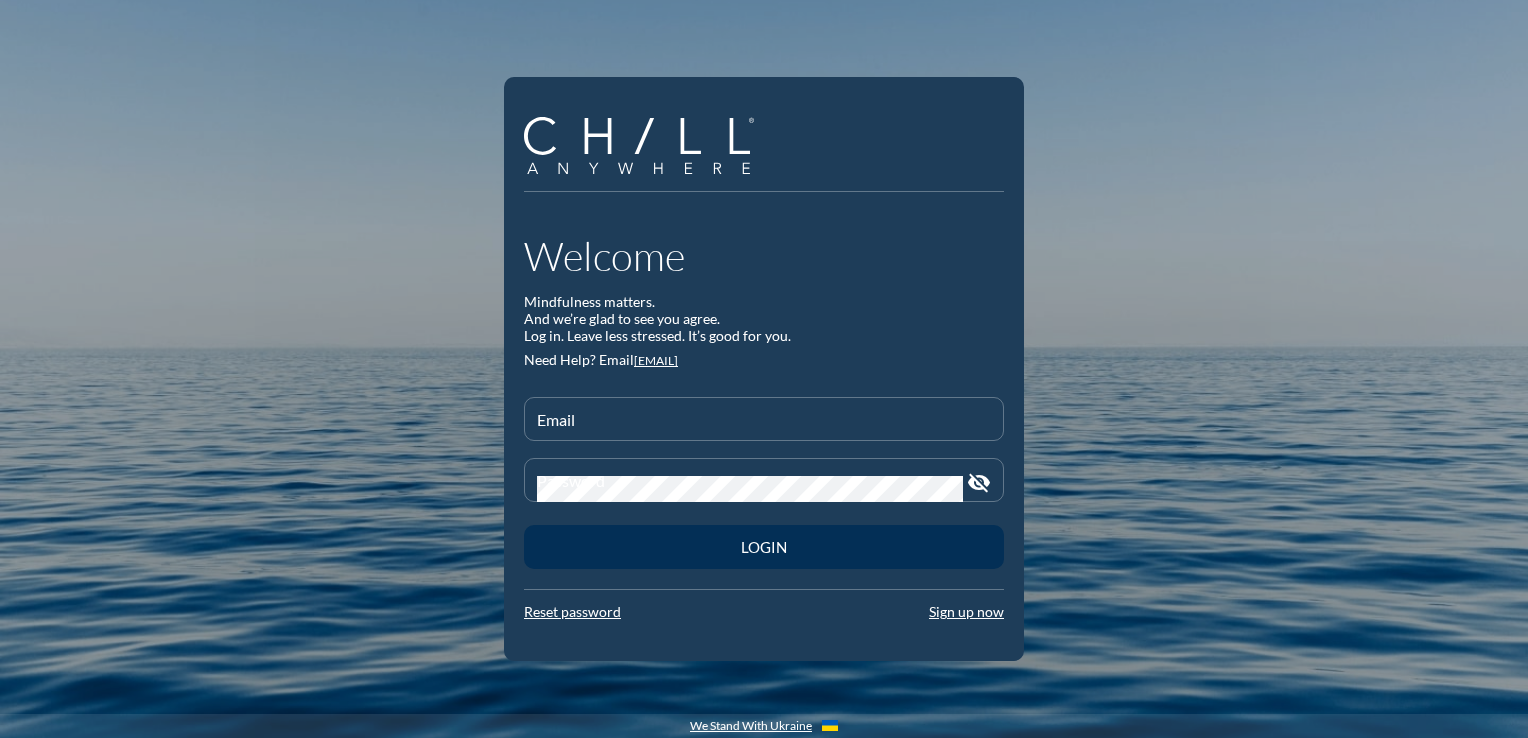 type on "[EMAIL]" 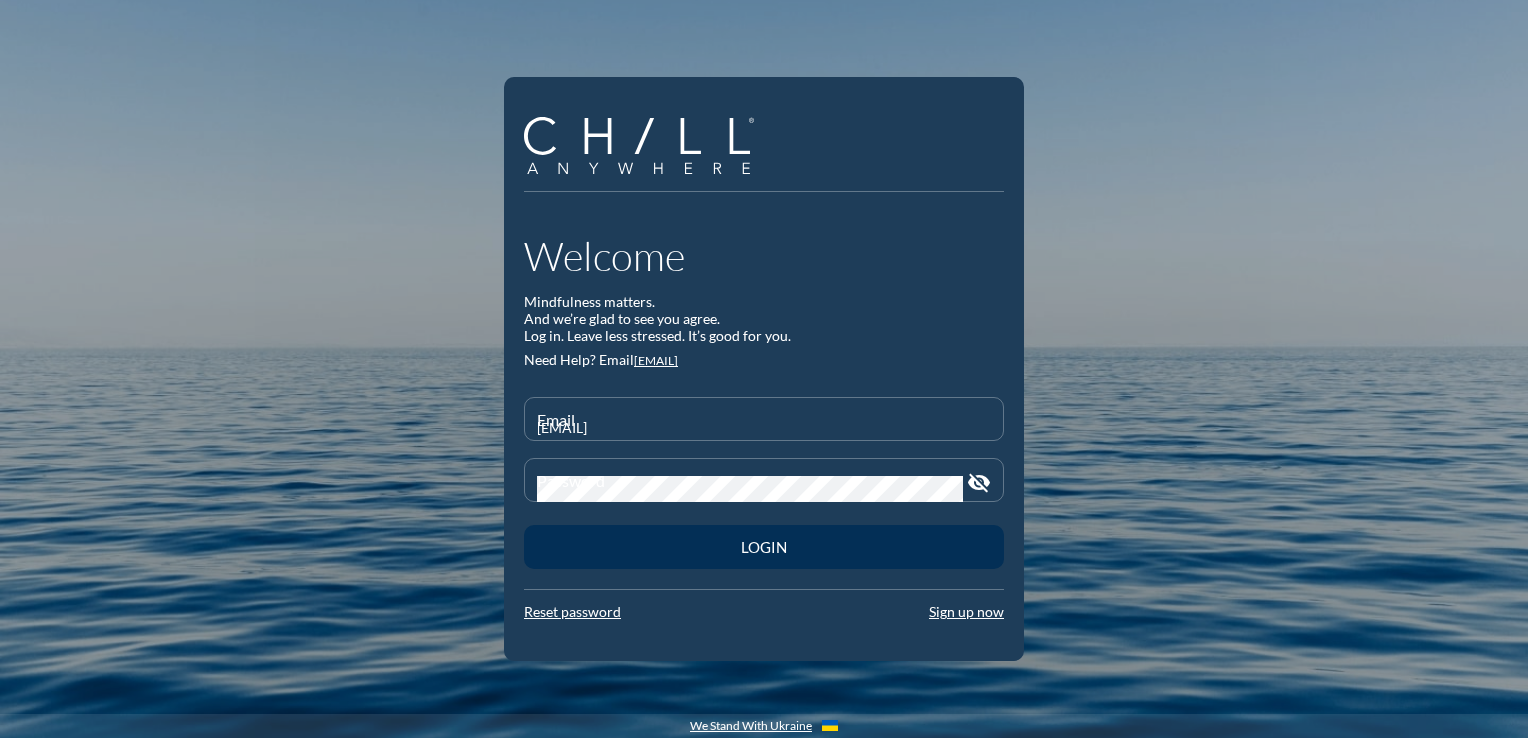 click on "Login" at bounding box center [764, 547] 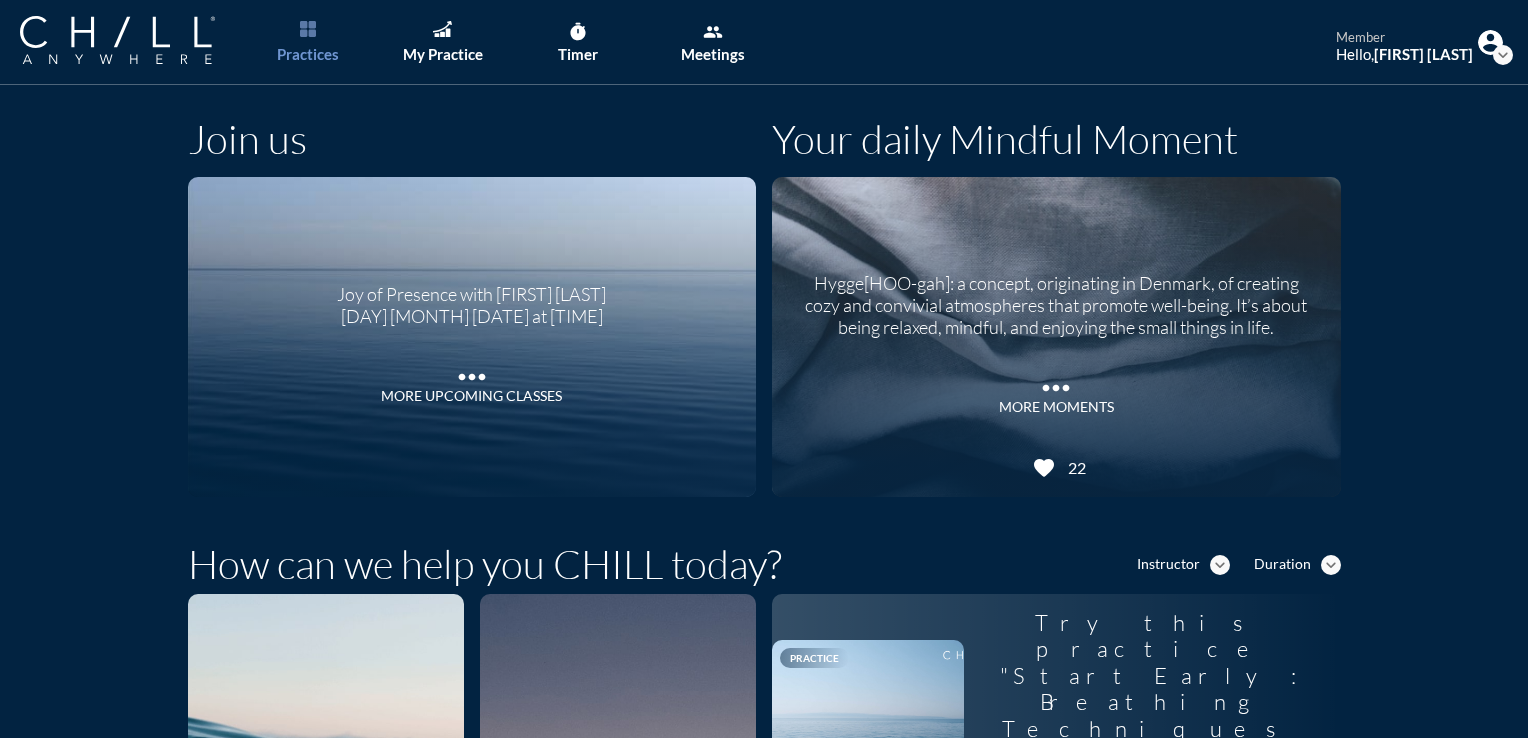 click on "Duration" at bounding box center (1282, 564) 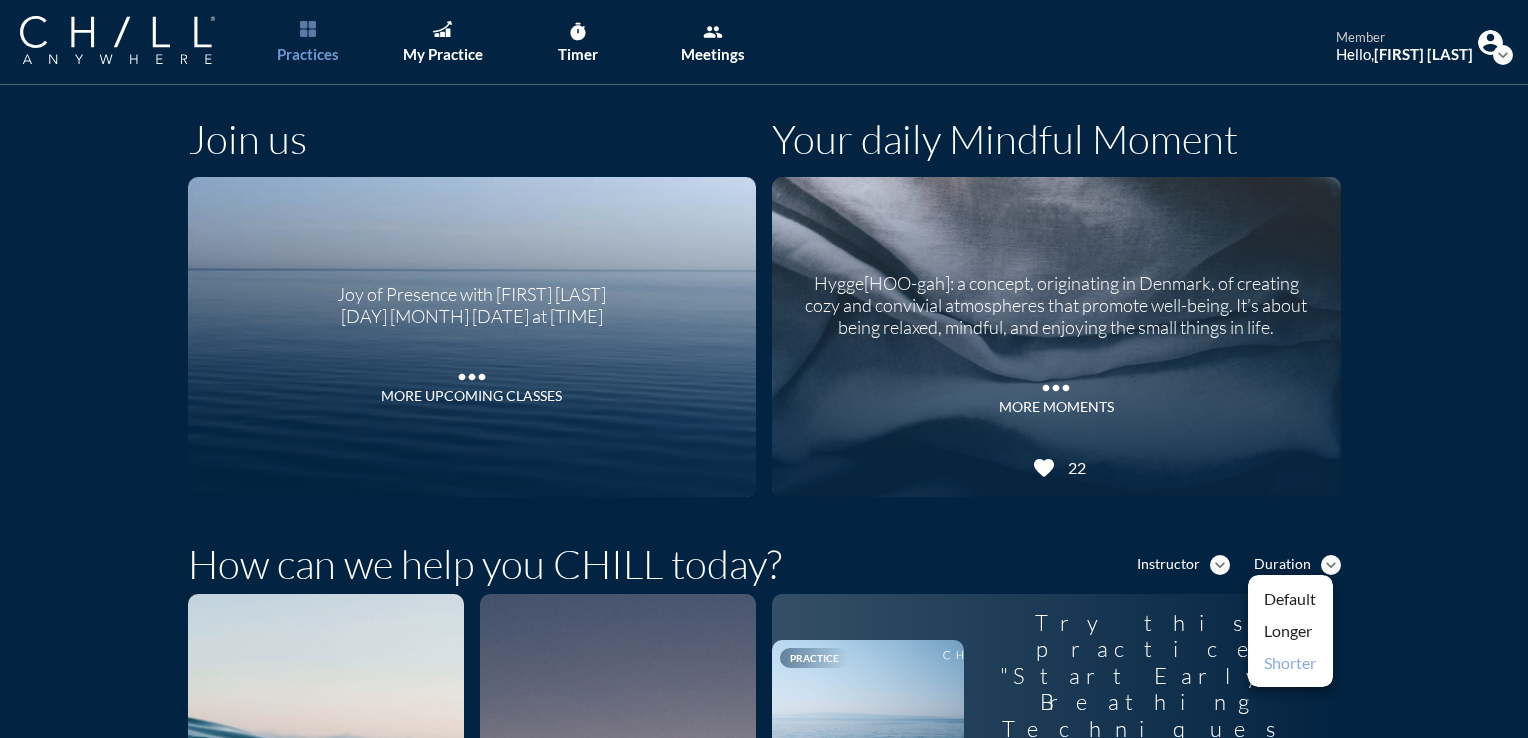 click on "Shorter" at bounding box center (1290, 663) 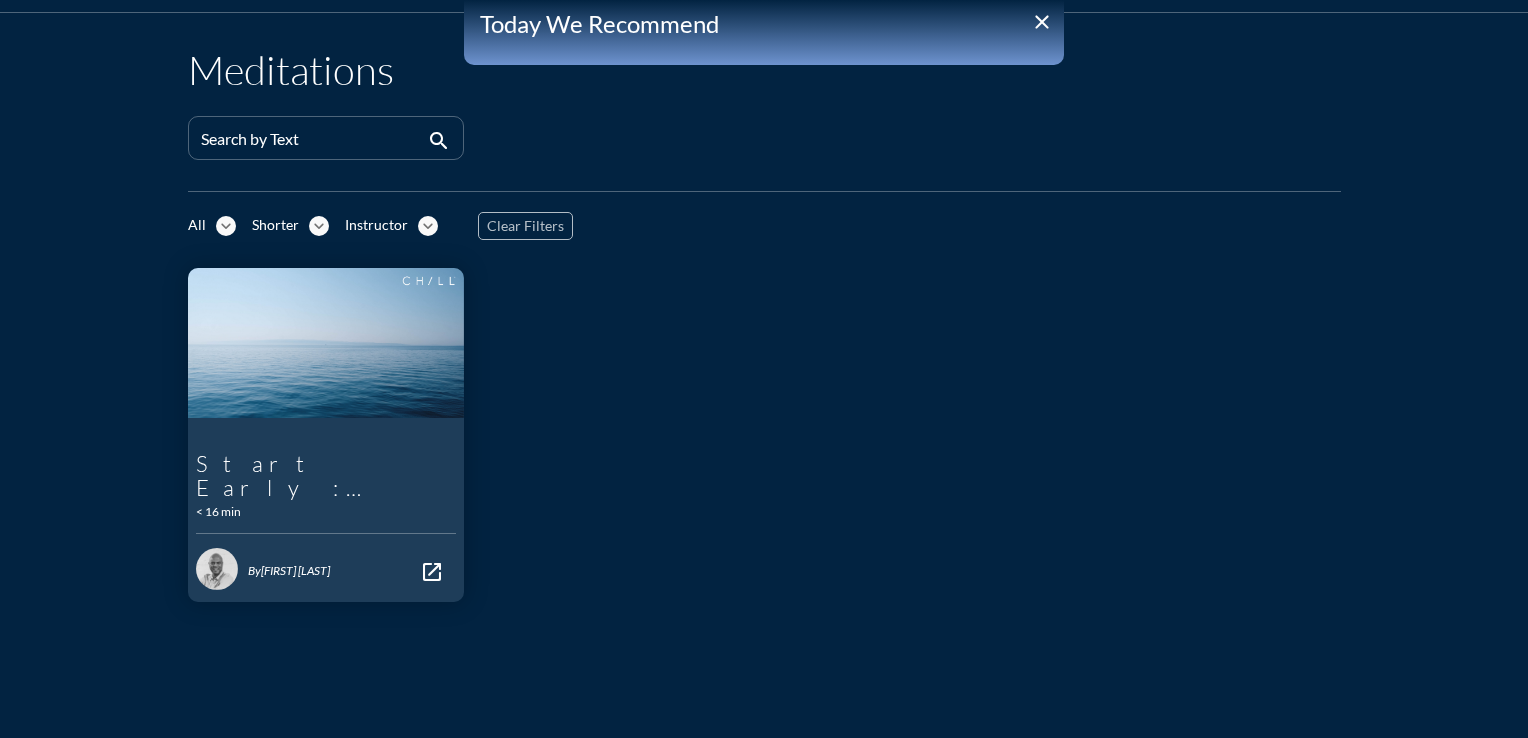 scroll, scrollTop: 99, scrollLeft: 0, axis: vertical 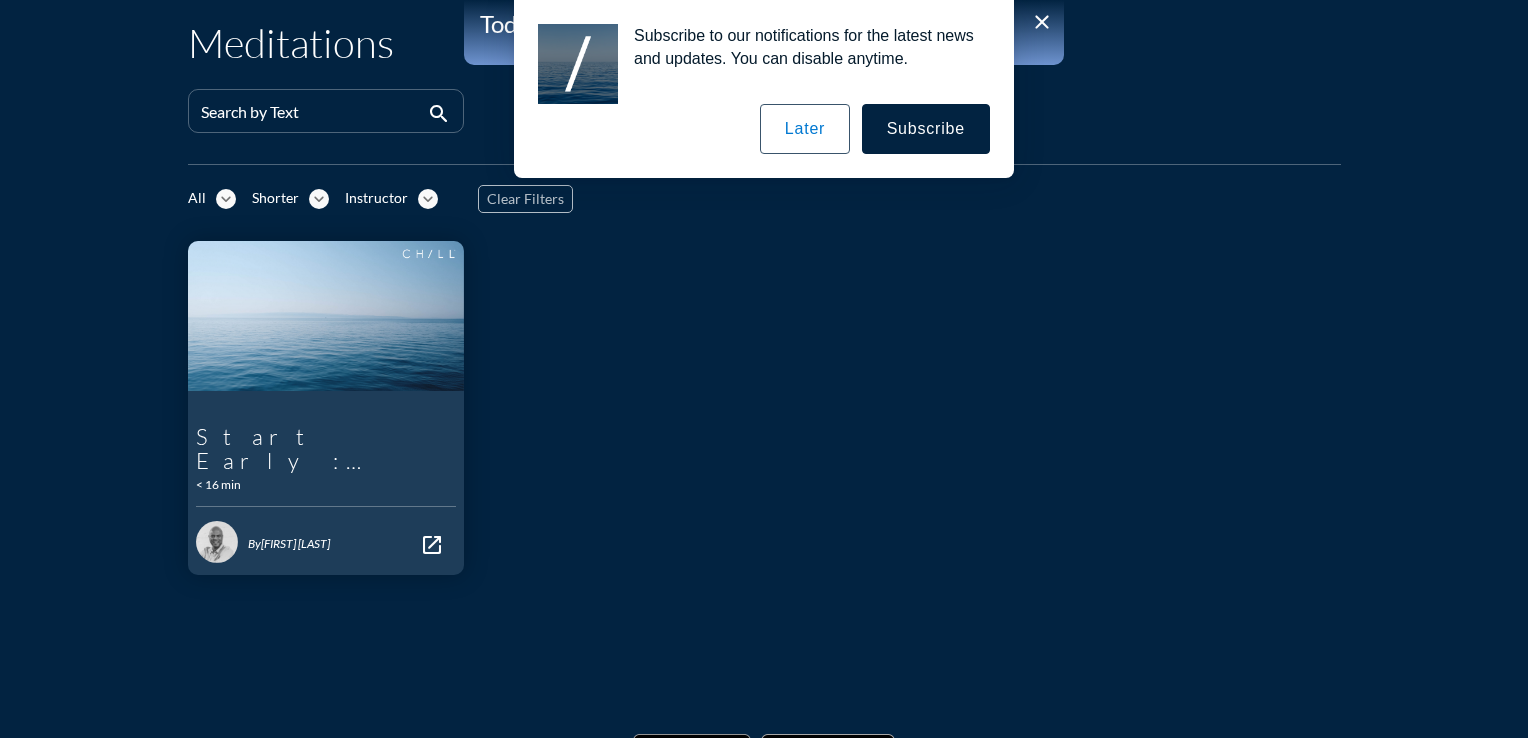click on "Later" at bounding box center (805, 129) 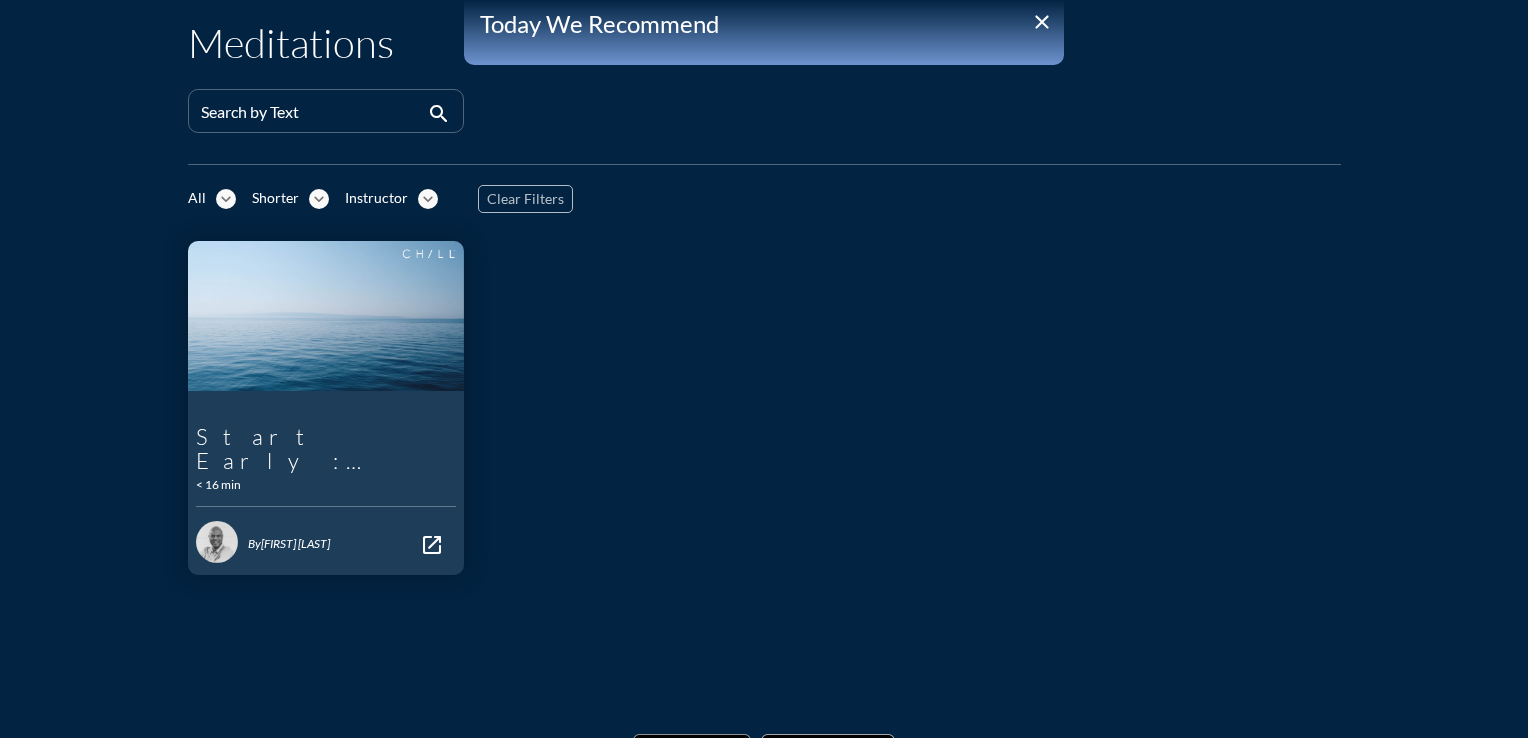 click on "Shorter expand_more" at bounding box center (290, 199) 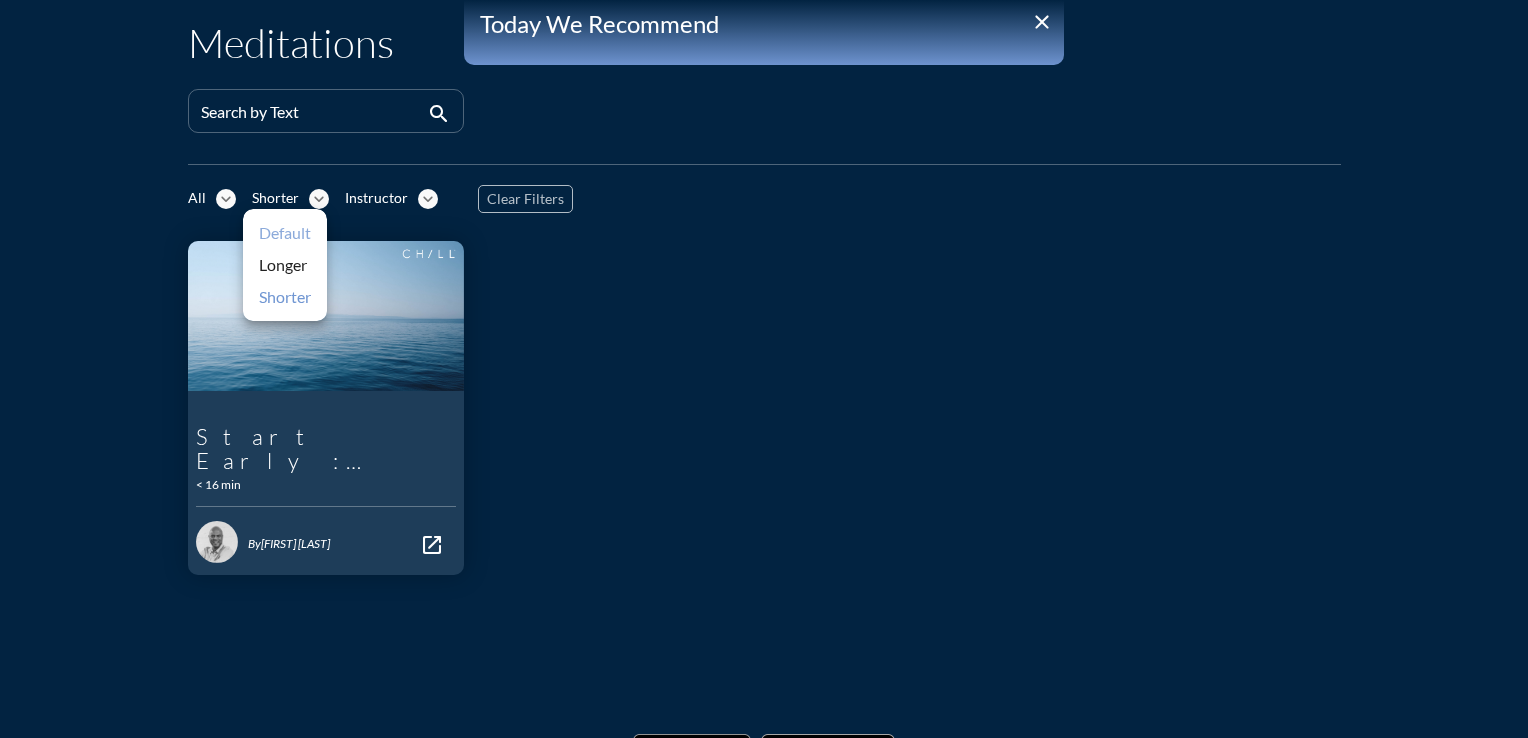 click on "Default" at bounding box center (285, 233) 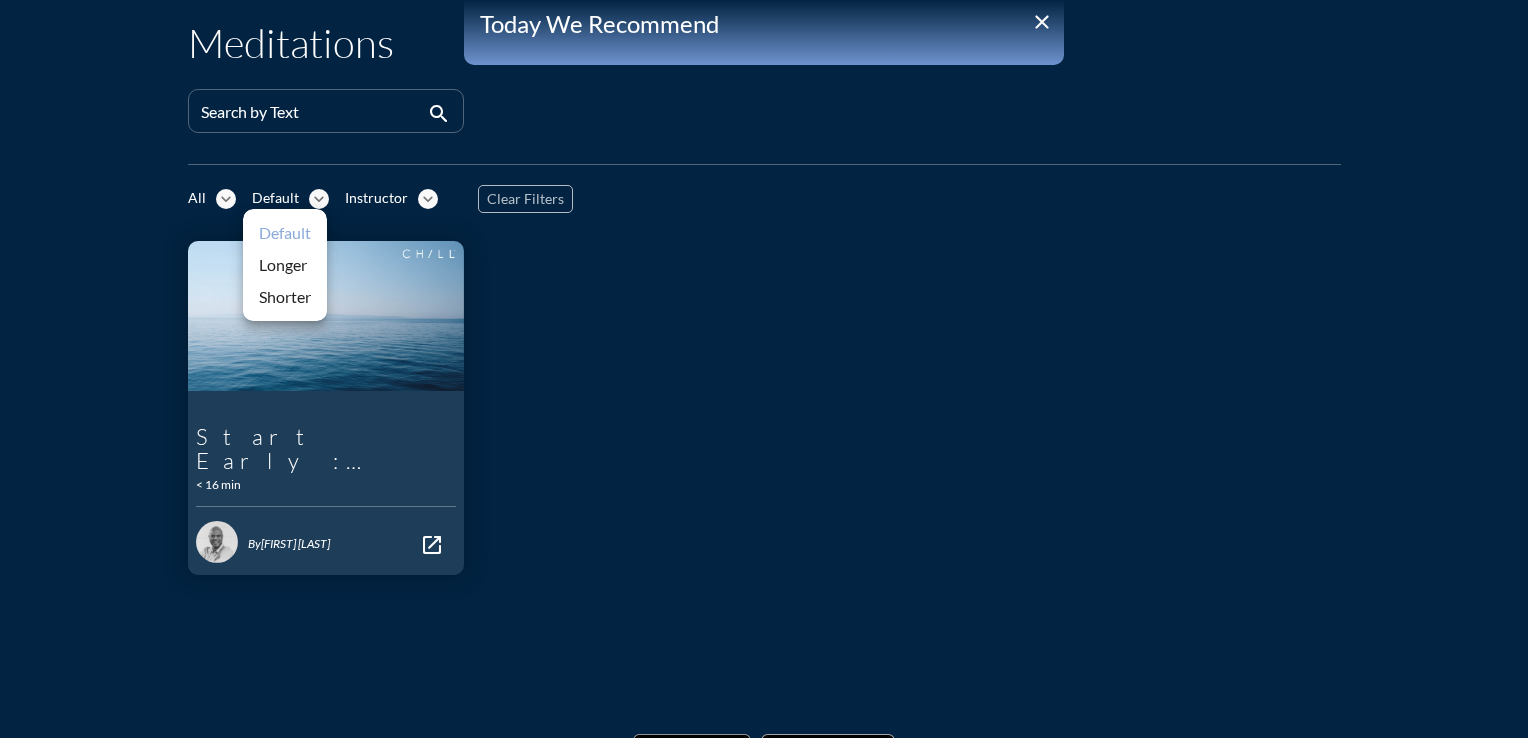 scroll, scrollTop: 0, scrollLeft: 0, axis: both 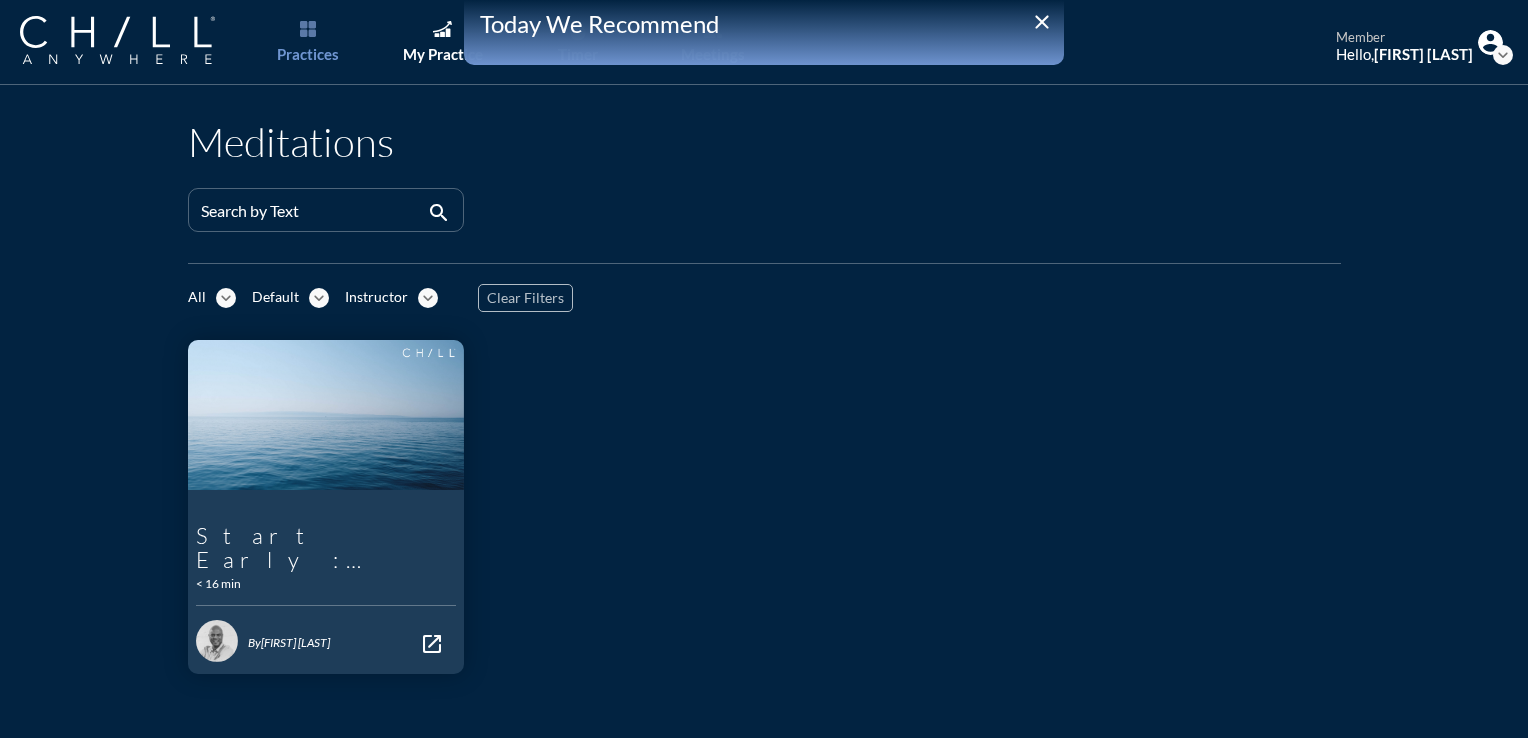 click on "close" at bounding box center (1042, 22) 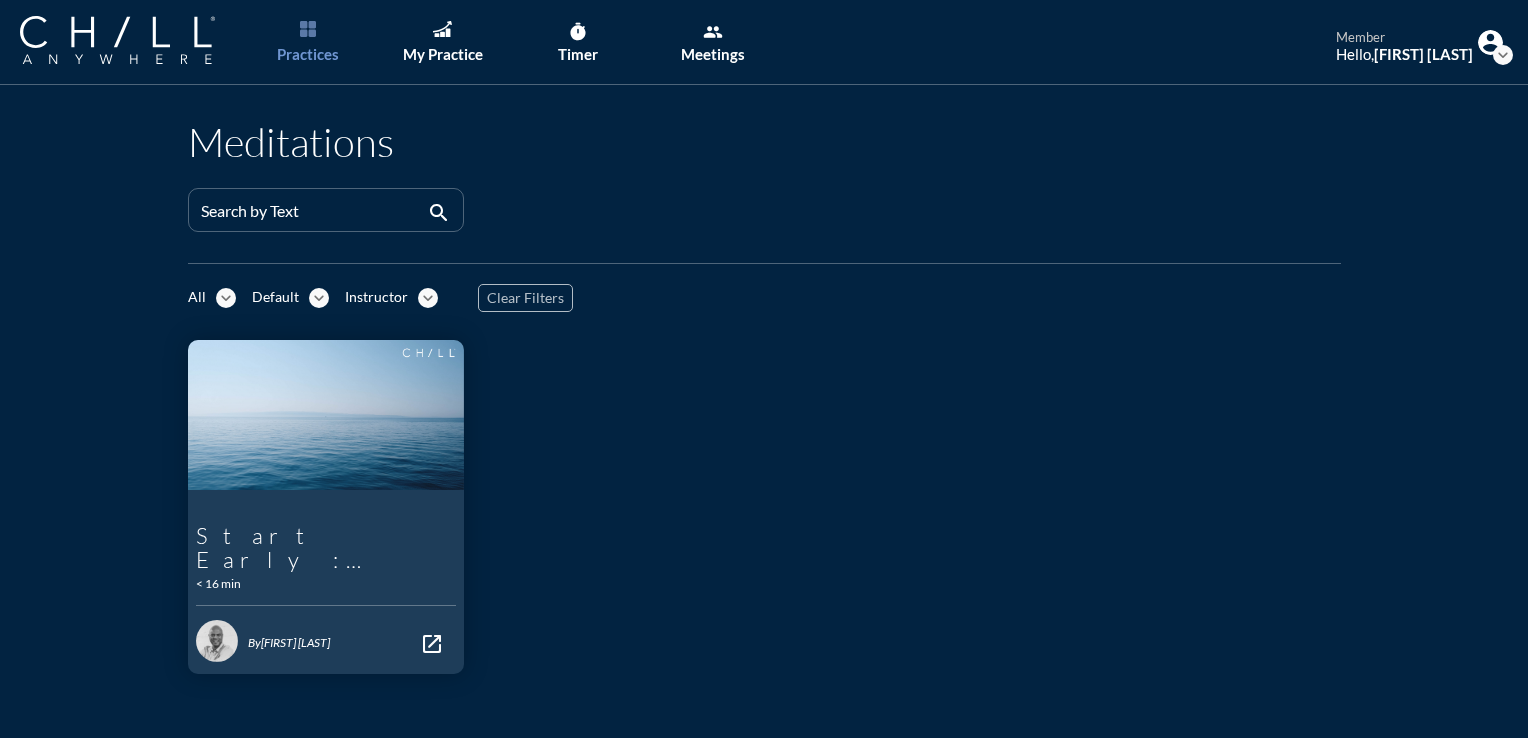 click on "Clear Filters" at bounding box center (525, 298) 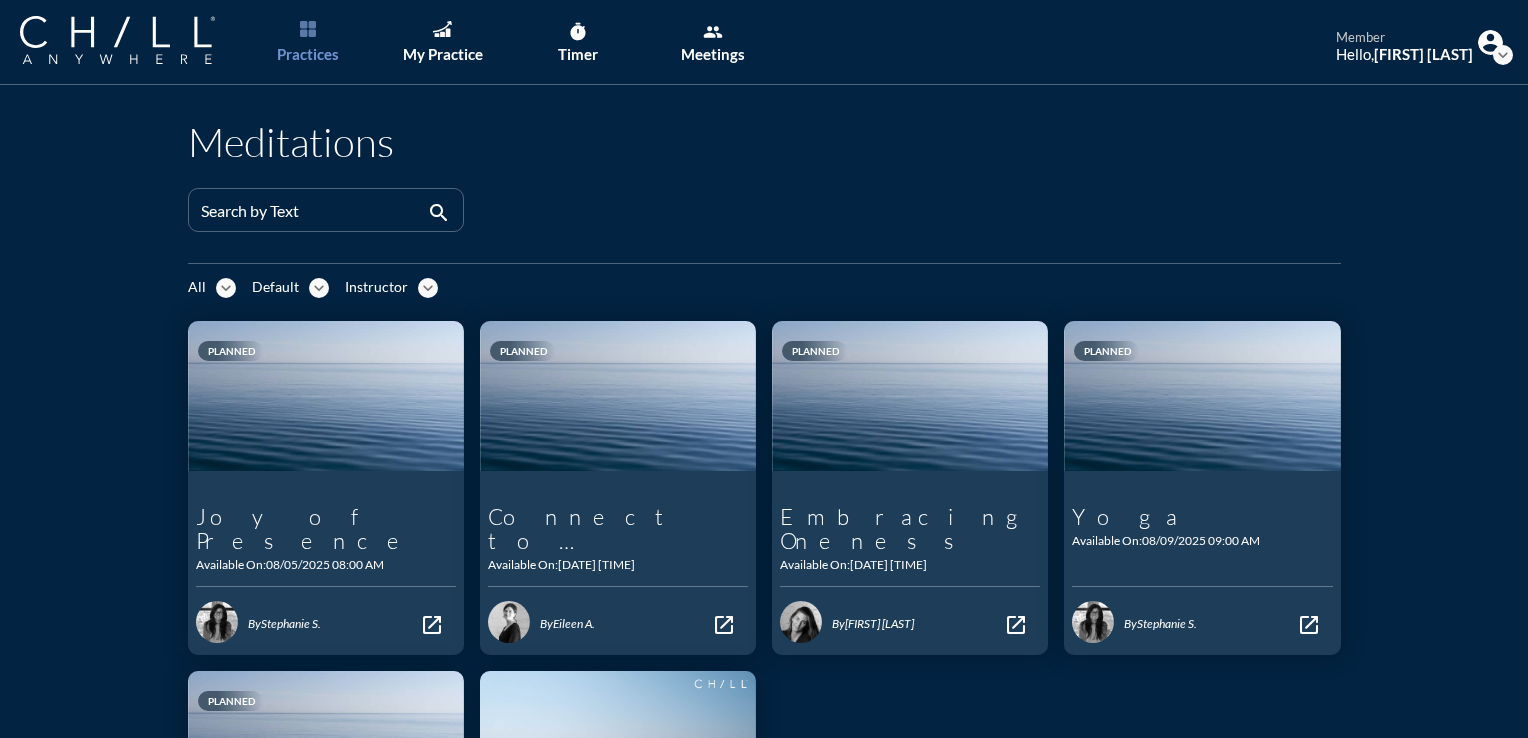 click on "Instructor" at bounding box center (376, 287) 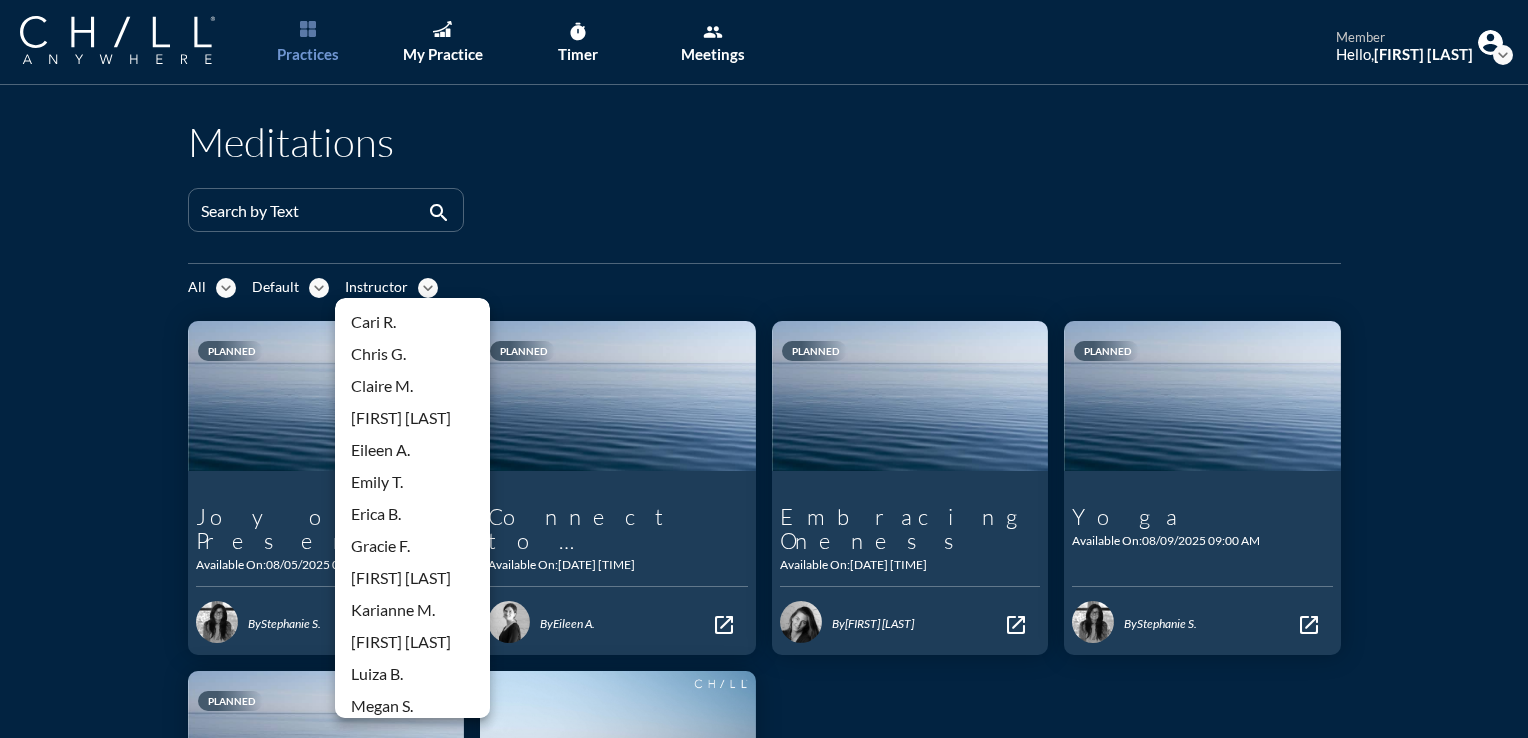 click on "expand_more" at bounding box center [319, 288] 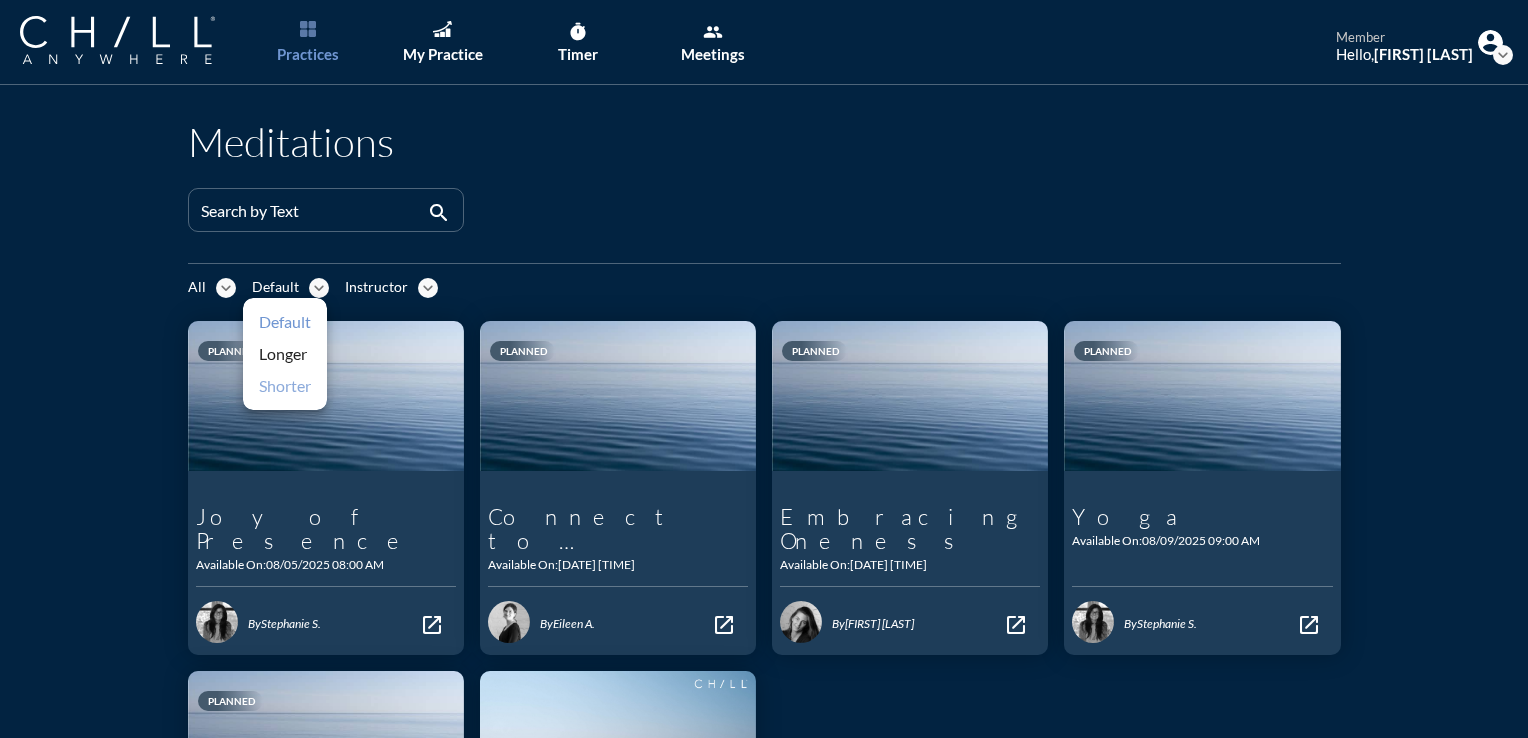 click on "Shorter" at bounding box center [285, 386] 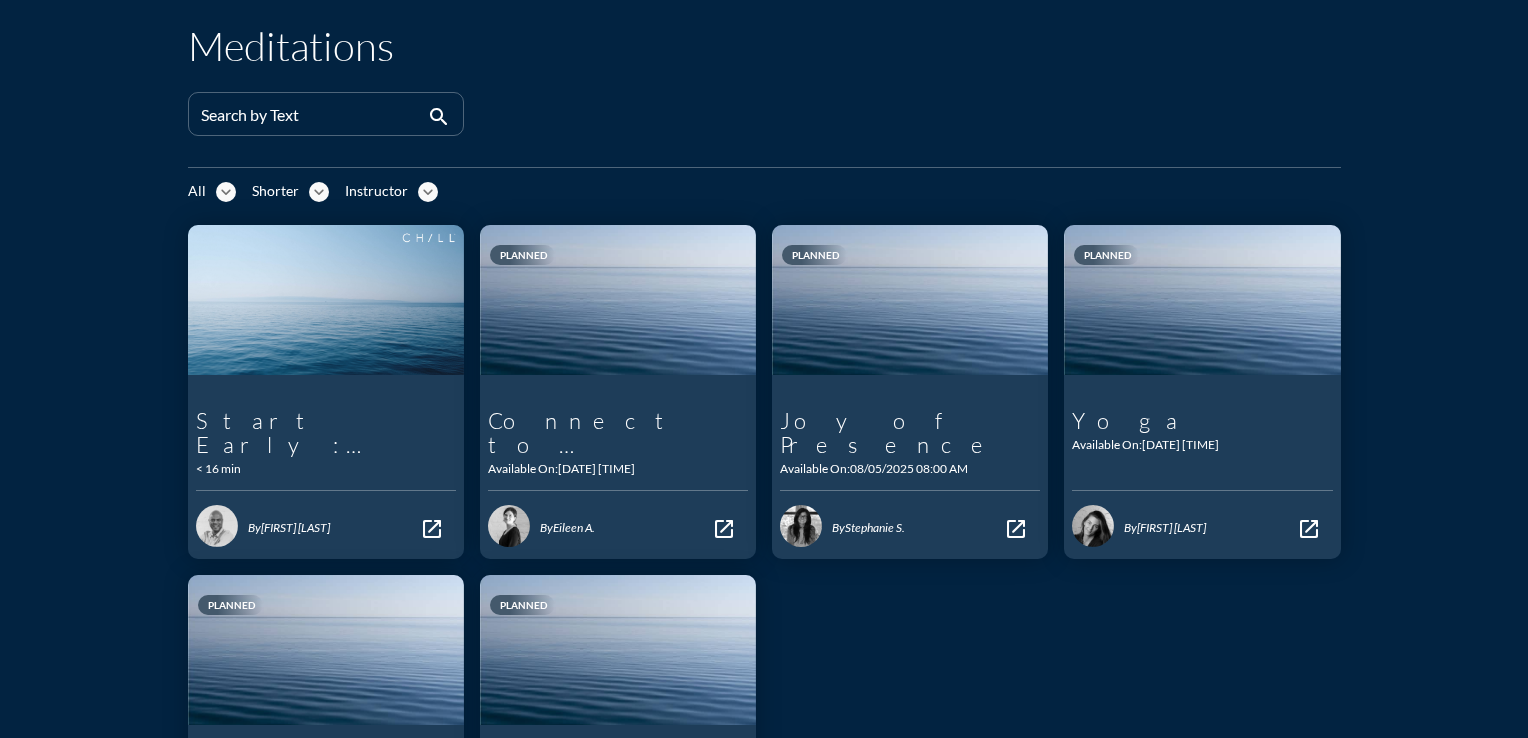 scroll, scrollTop: 0, scrollLeft: 0, axis: both 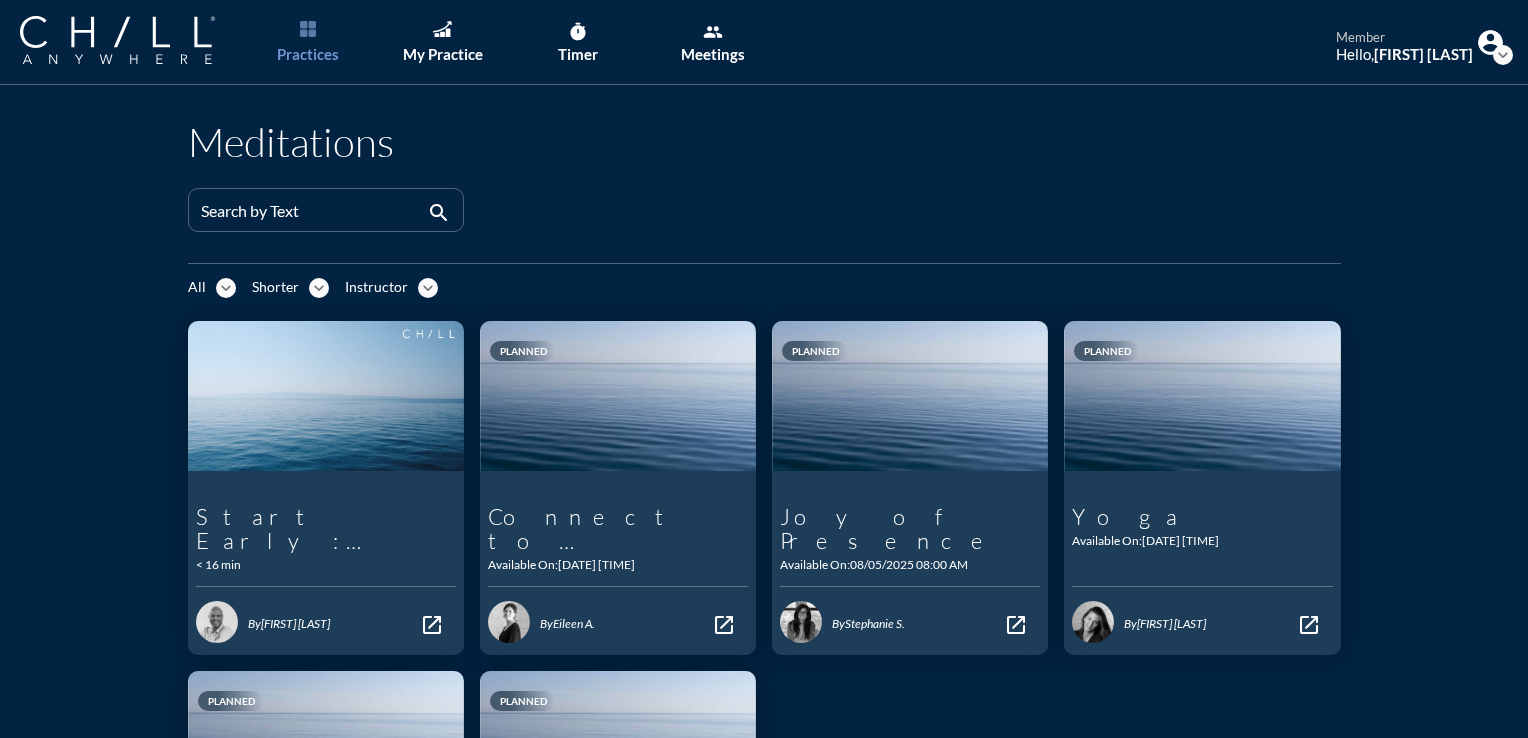 click on "Practices" at bounding box center [308, 54] 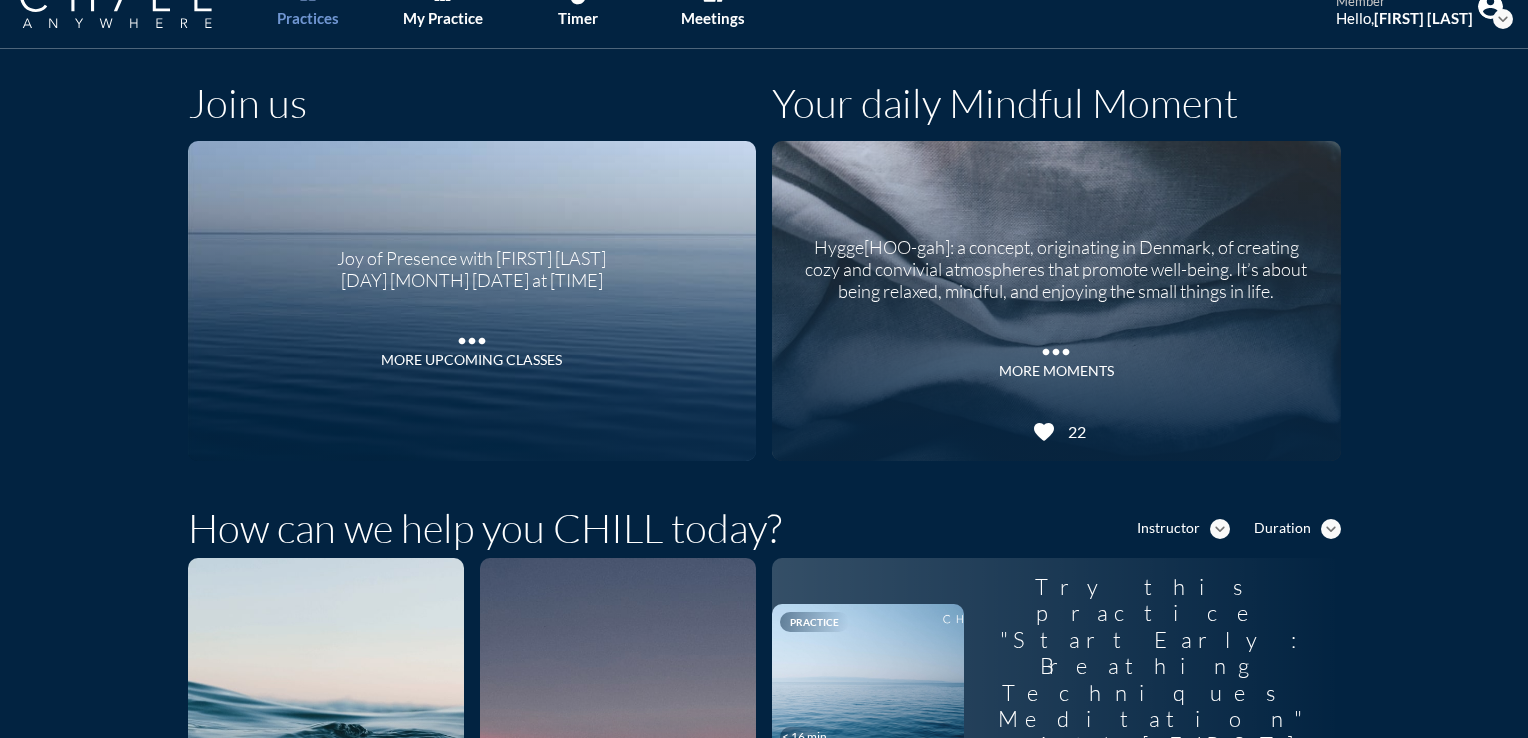 scroll, scrollTop: 0, scrollLeft: 0, axis: both 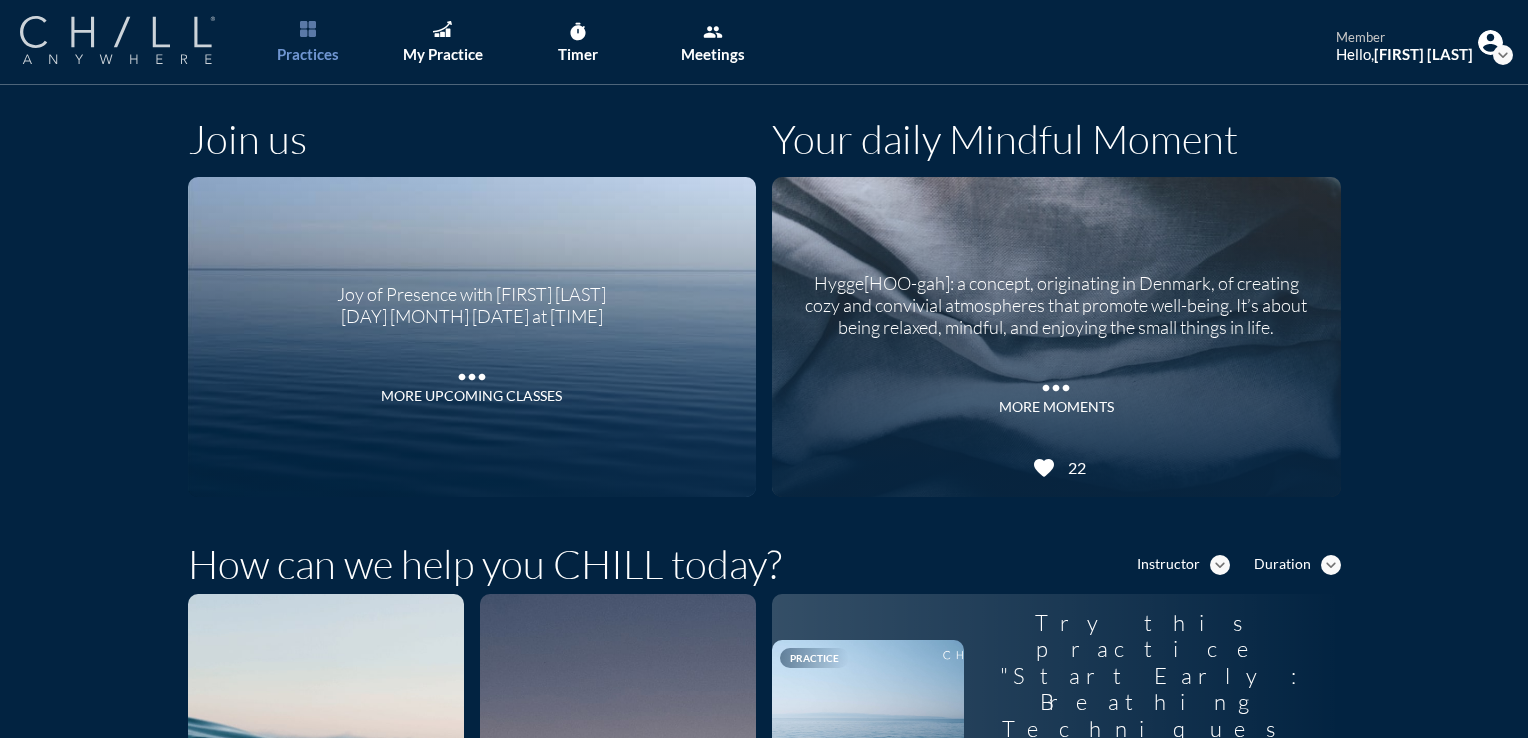 click at bounding box center [117, 40] 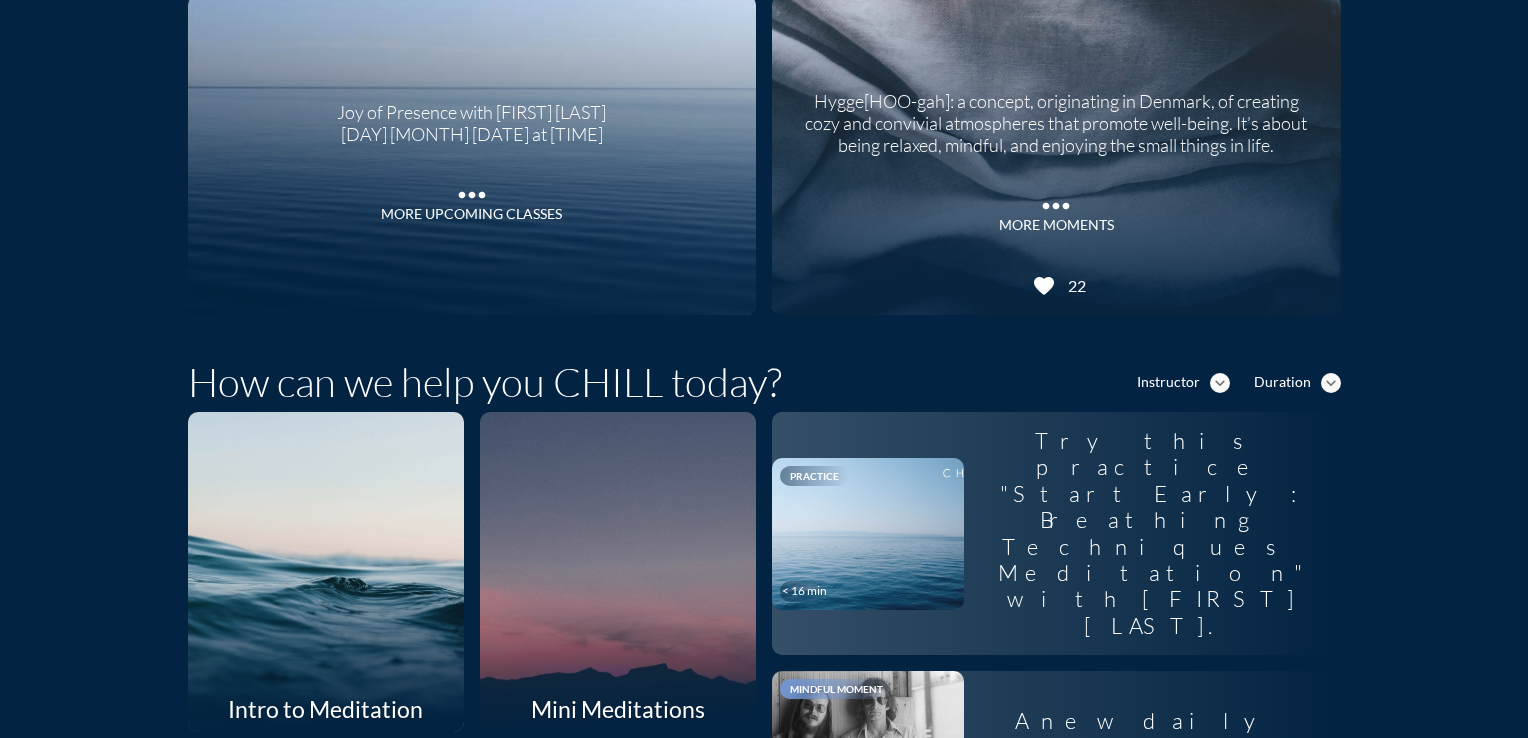 scroll, scrollTop: 188, scrollLeft: 0, axis: vertical 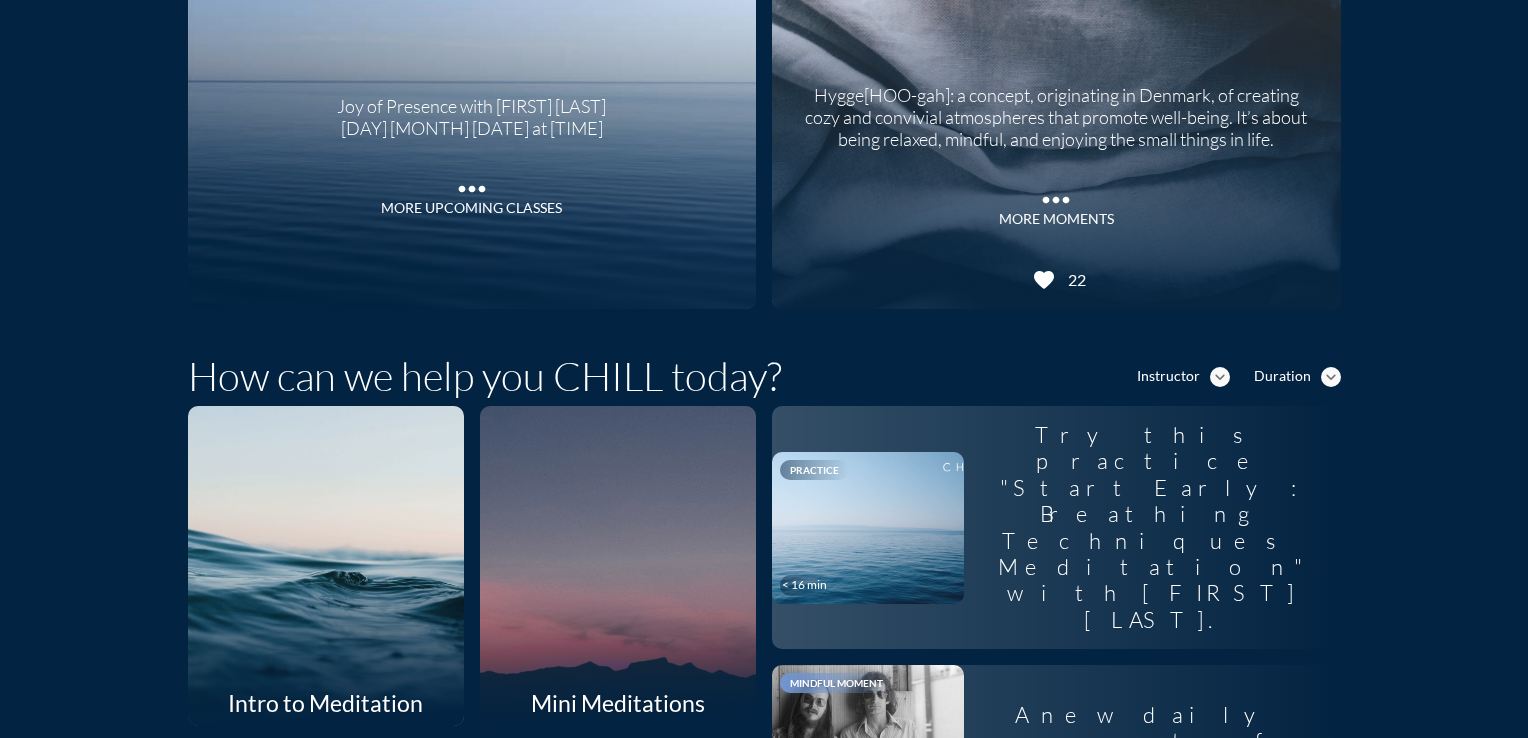 click on "Duration" at bounding box center (1282, 376) 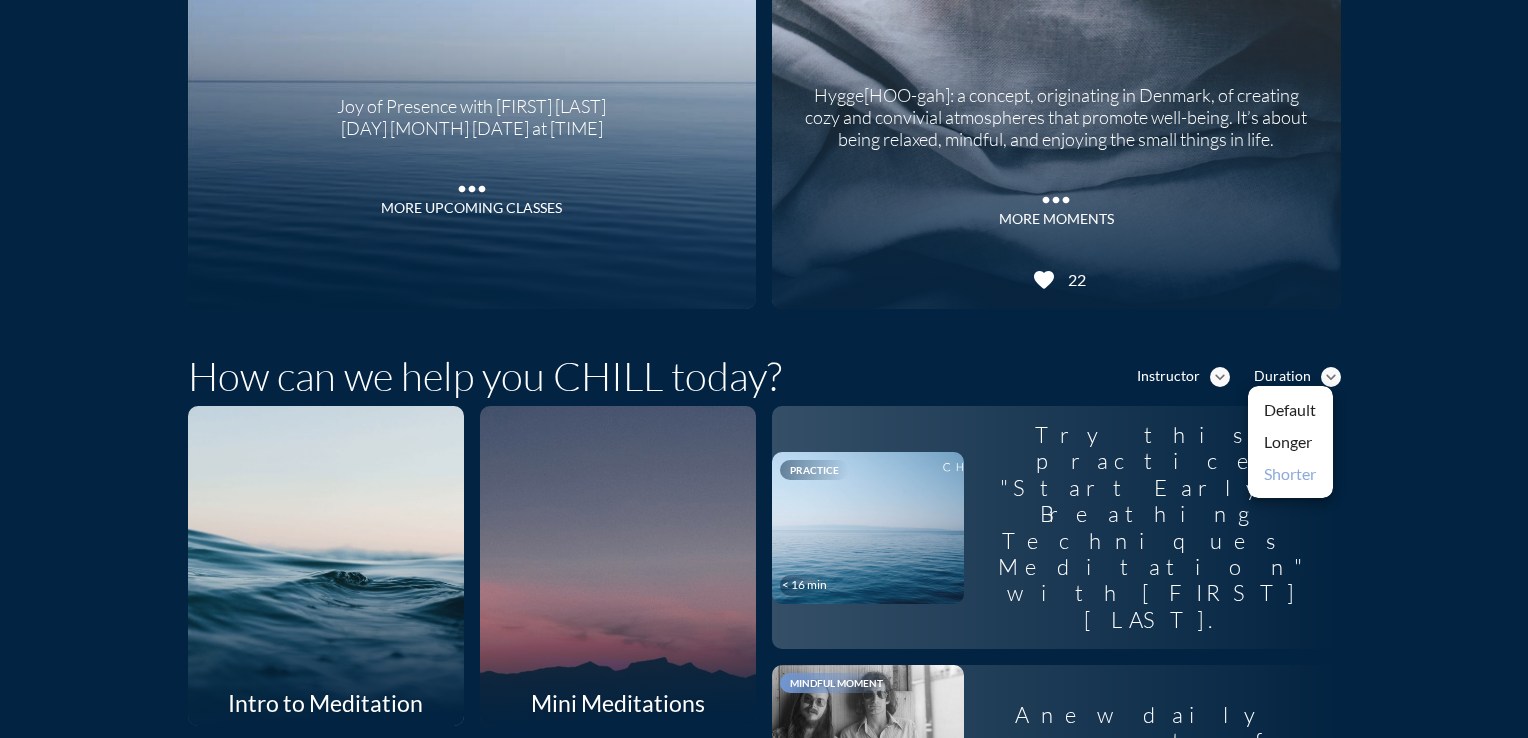 click on "Shorter" at bounding box center [1290, 474] 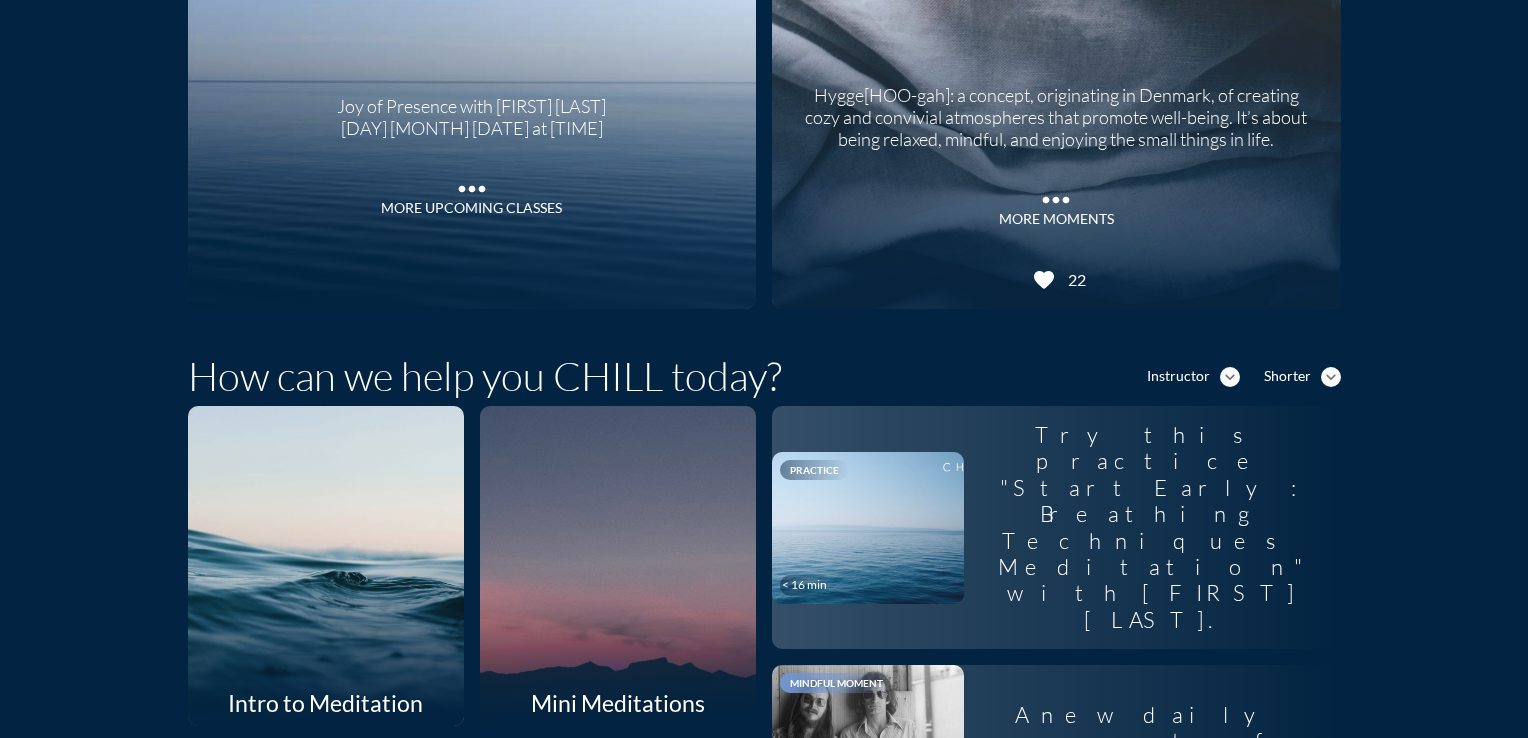 scroll, scrollTop: 0, scrollLeft: 0, axis: both 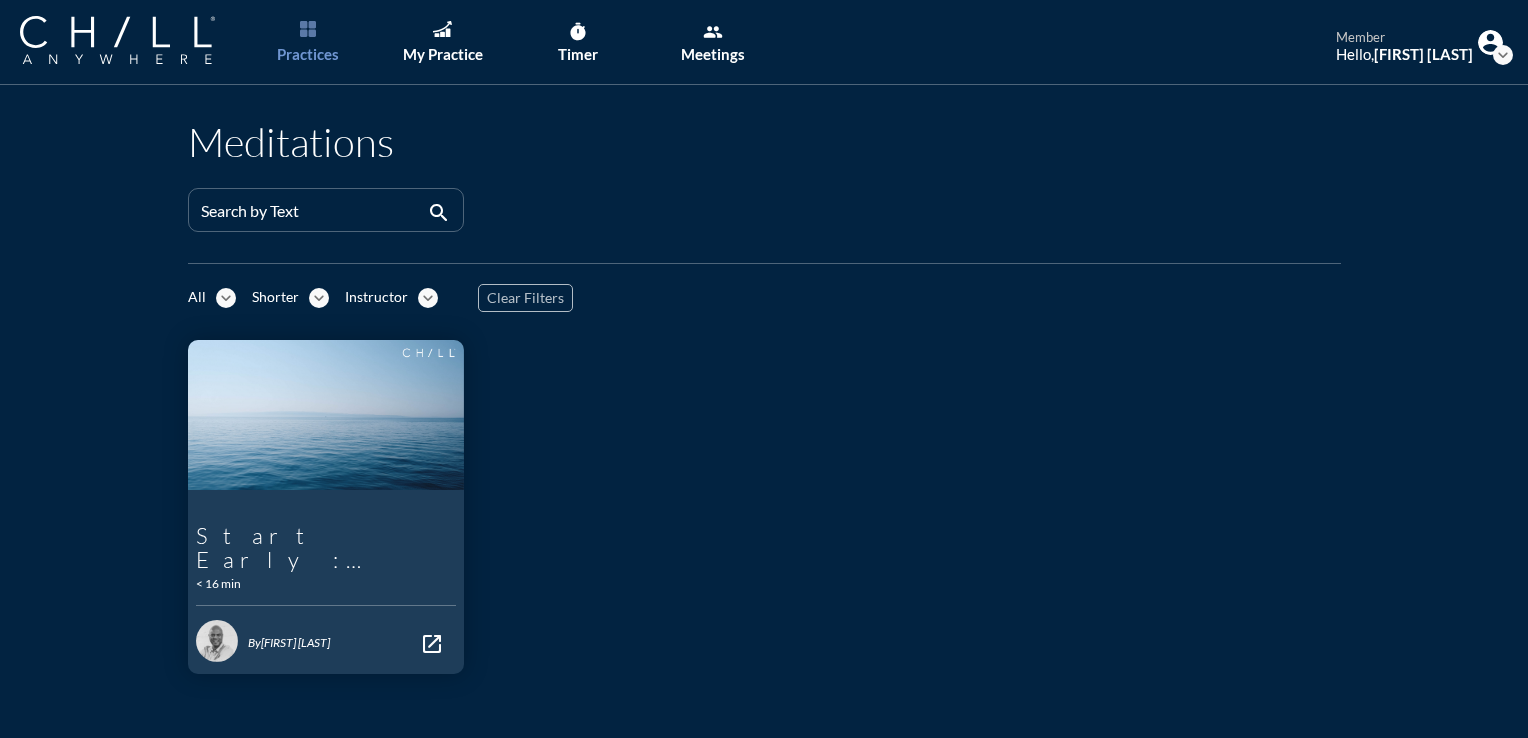 click on "Clear Filters" at bounding box center (525, 298) 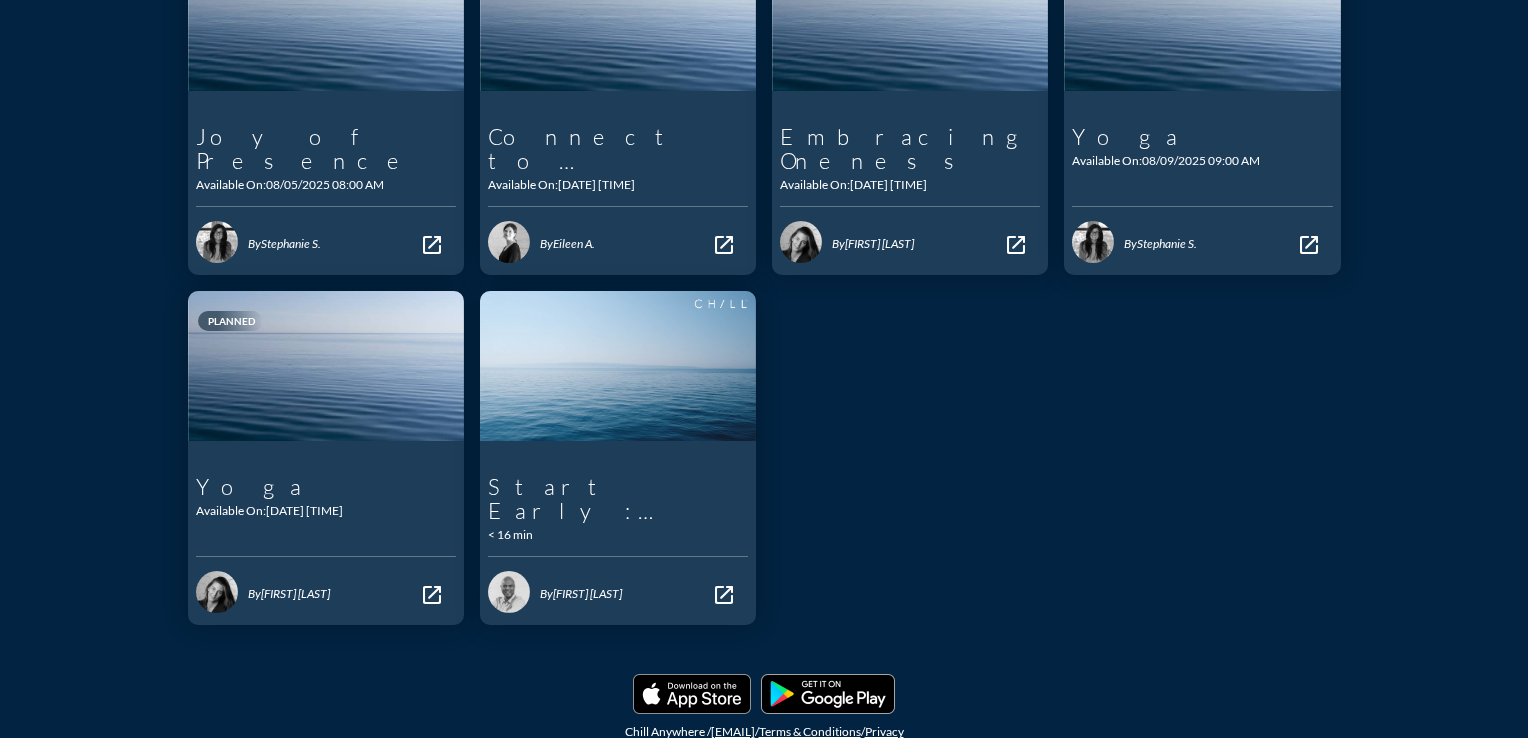 scroll, scrollTop: 0, scrollLeft: 0, axis: both 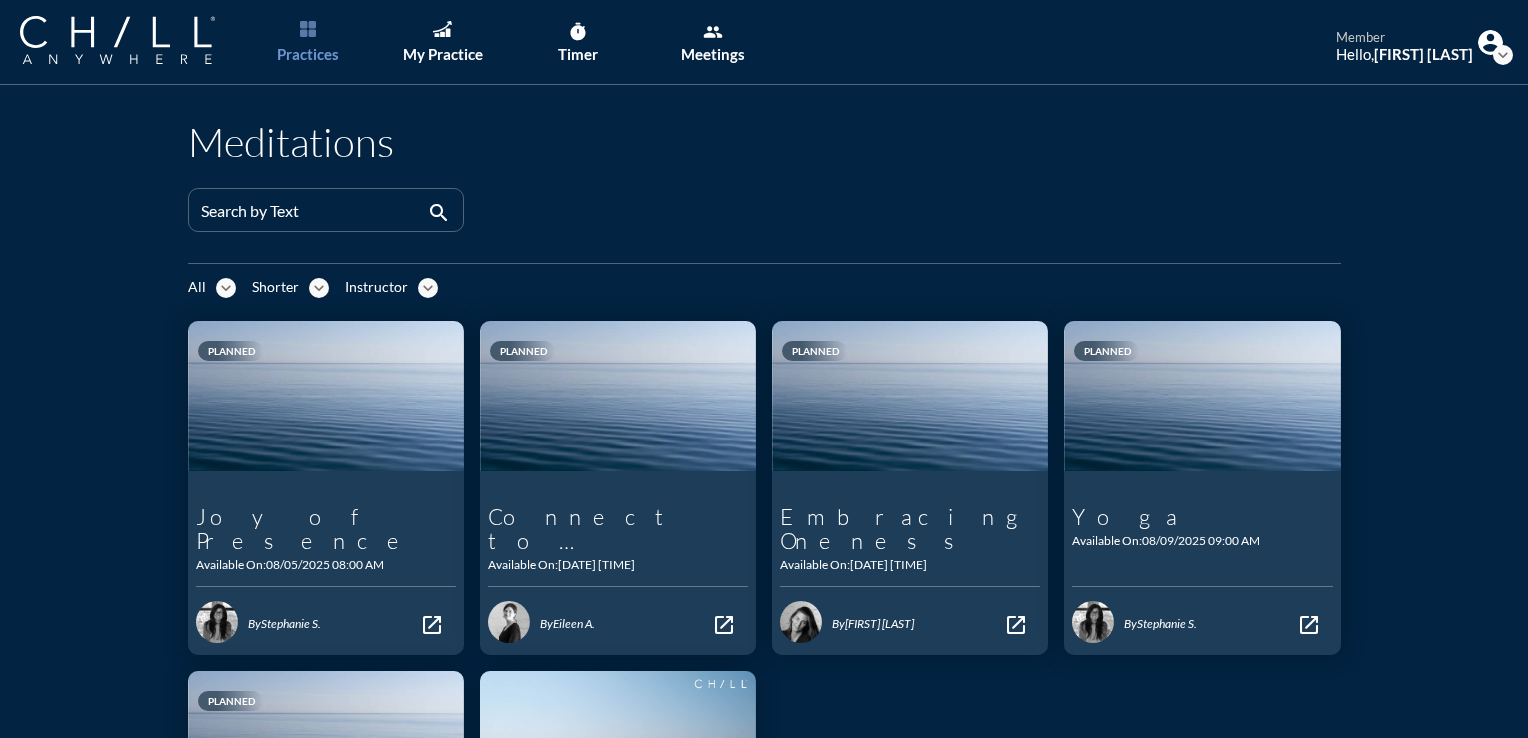 drag, startPoint x: 296, startPoint y: 286, endPoint x: 272, endPoint y: 297, distance: 26.400757 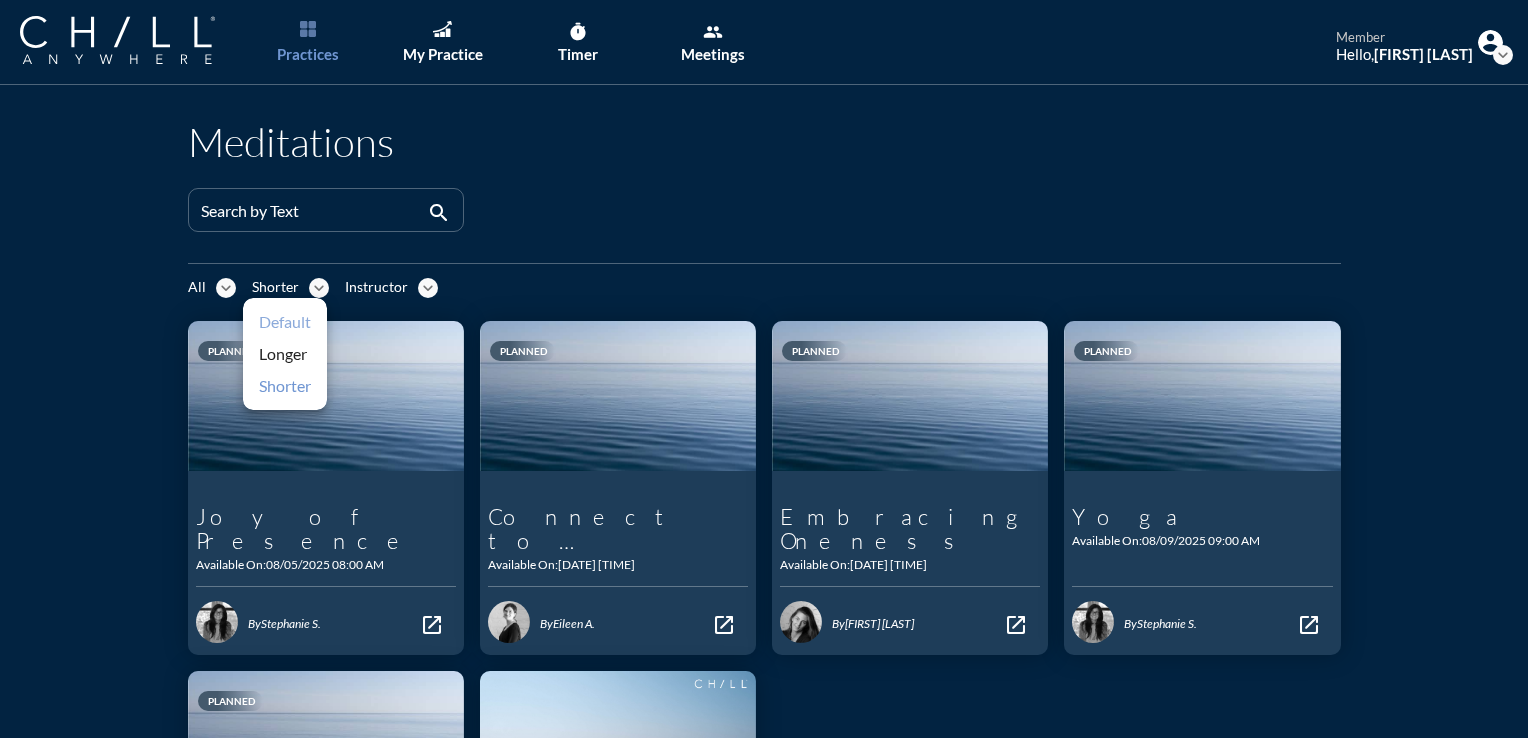 click on "Default" at bounding box center (285, 322) 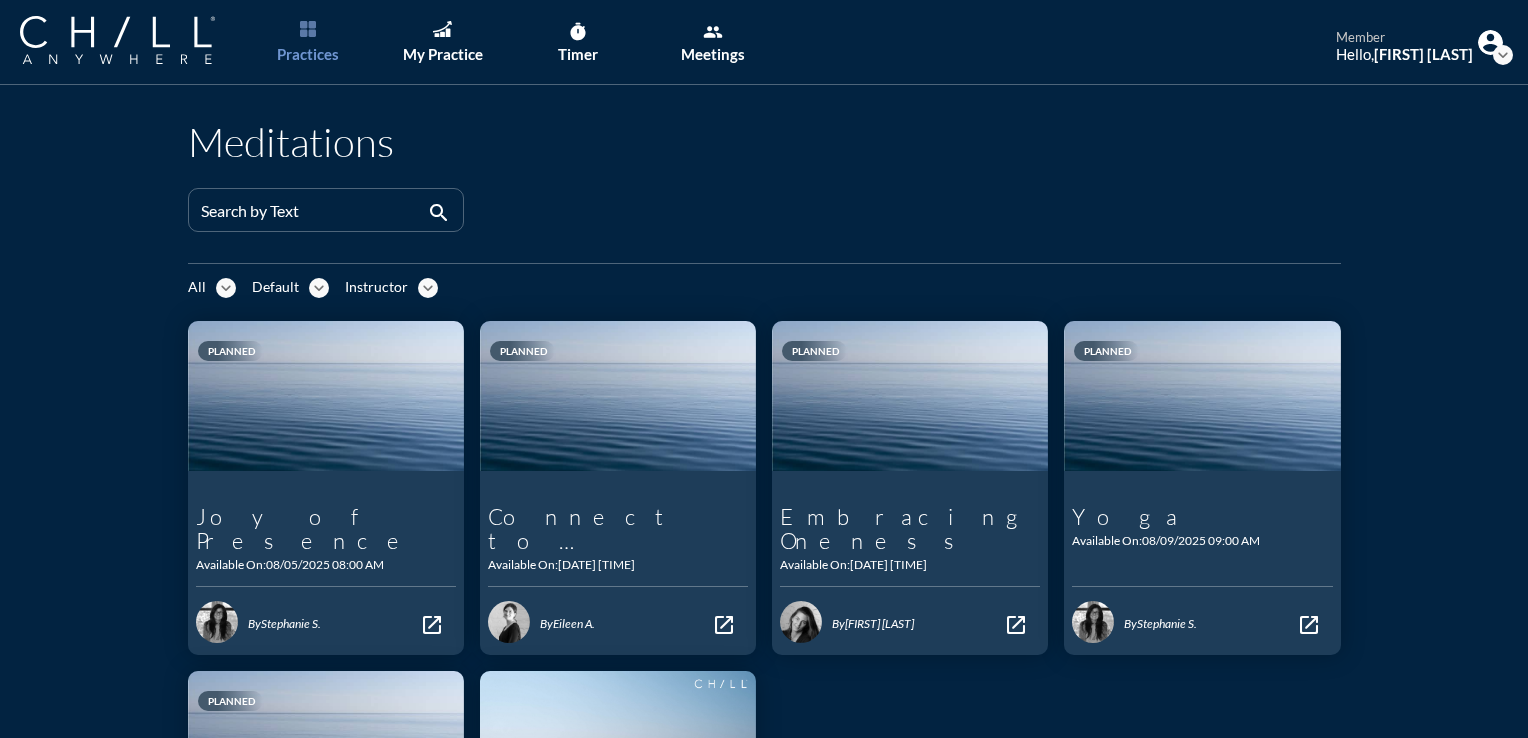 click on "expand_more" at bounding box center (226, 288) 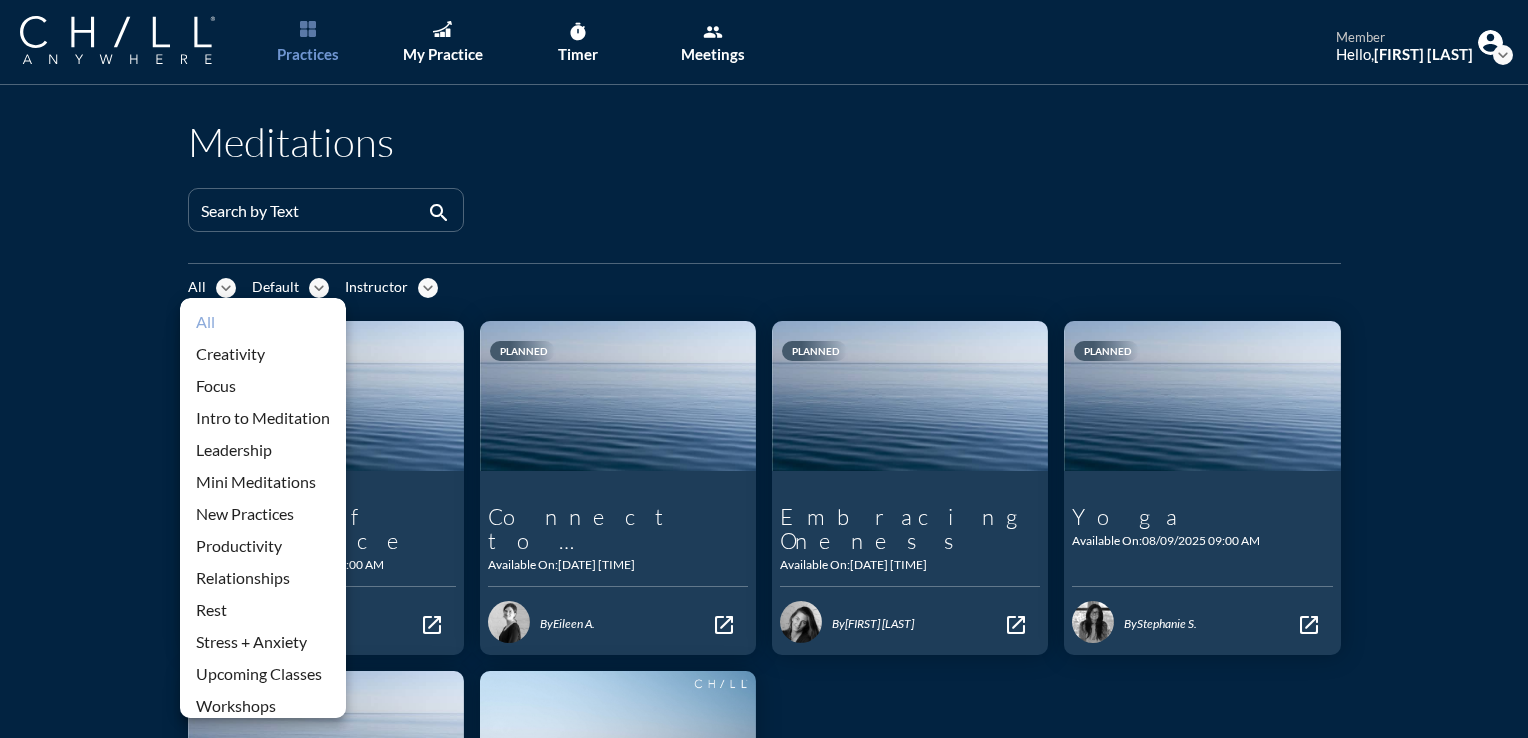 click on "All" at bounding box center [263, 322] 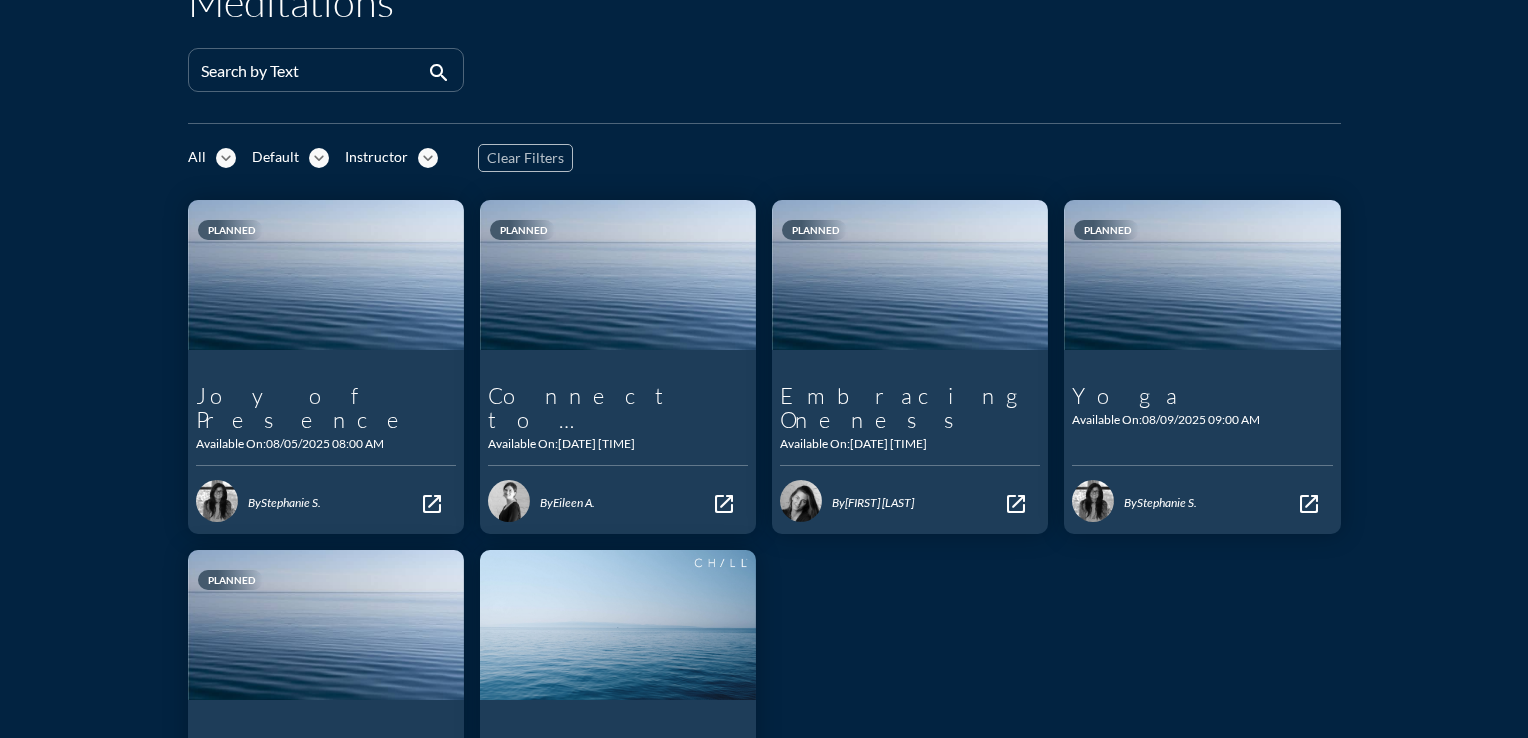 scroll, scrollTop: 0, scrollLeft: 0, axis: both 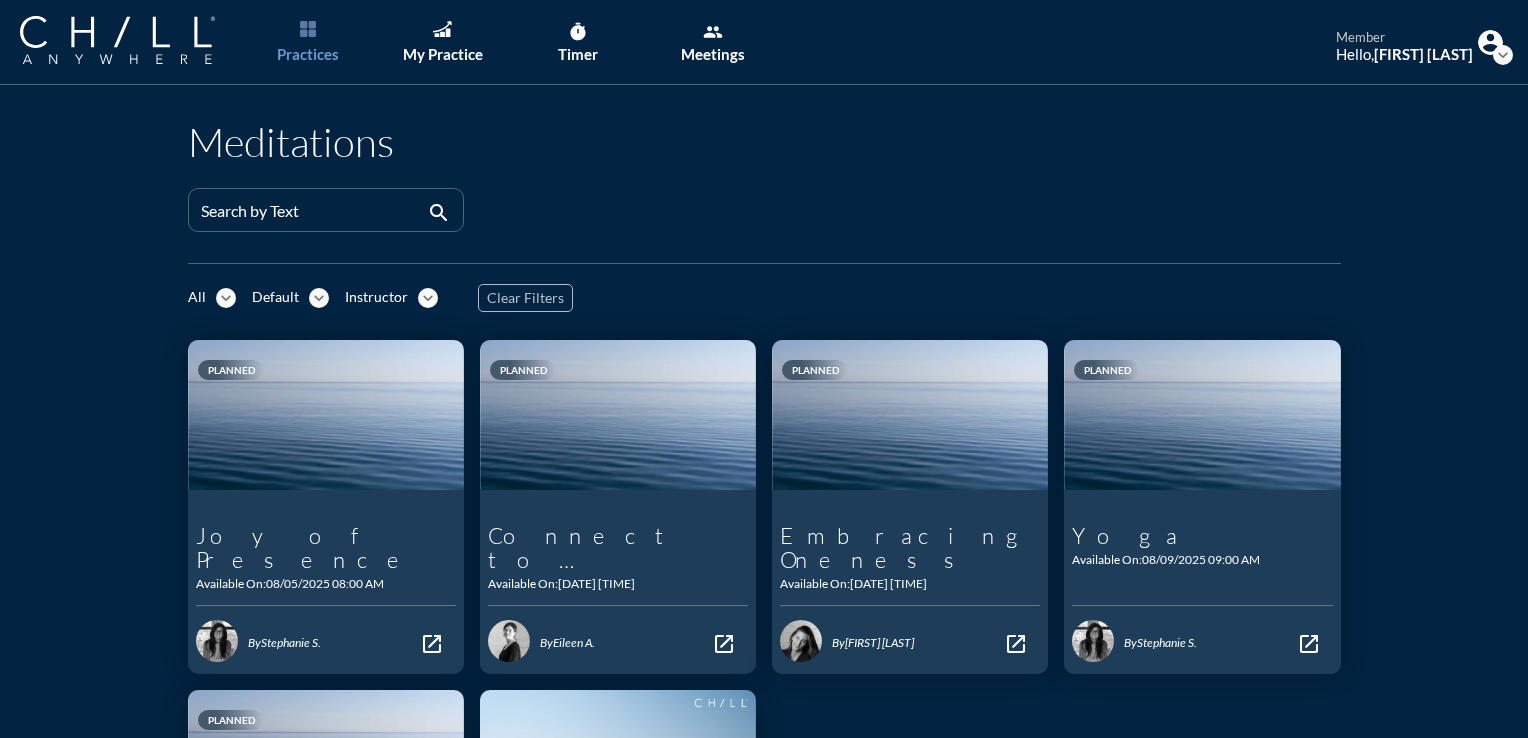 click on "Clear Filters" at bounding box center [525, 298] 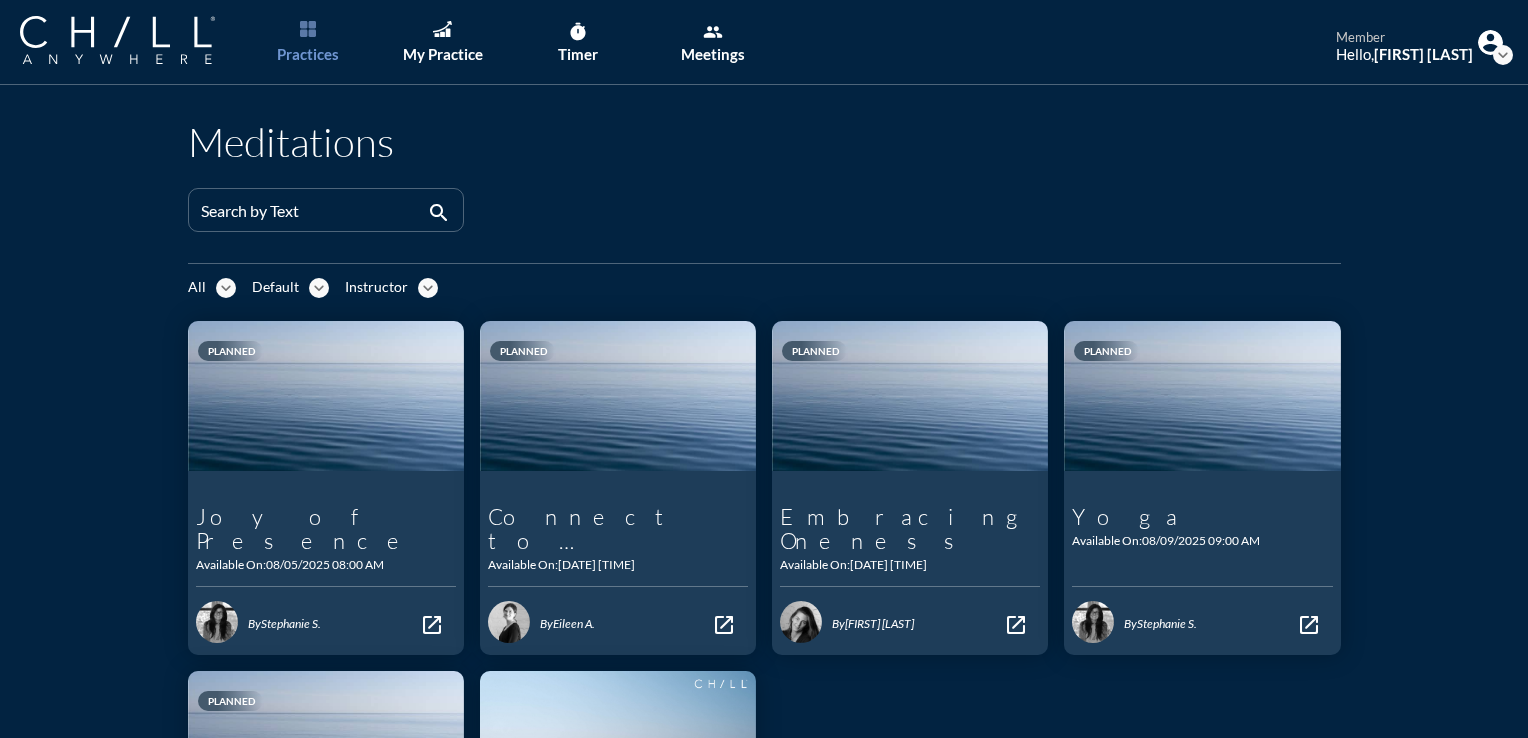 click on "Meditations Search by Text search All expand_more Default expand_more Instructor expand_more Planned Joy of Presence Joy of Presence Available On:  08/05/2025 08:00 AM A 15-min meditation with [FIRST] in the morning. By  [FIRST] [LAST]. open_in_new Planned Connect to Inspiration Connect to Inspiration Available On:  08/07/2025 08:00 AM A 15-min meditation with [FIRST] in the morning. By  [FIRST] [LAST]. open_in_new Planned Embracing Oneness Embracing Oneness Available On:  08/08/2025 08:00 AM A 15-min meditation with [FIRST] in the morning. By  [FIRST] [LAST]. open_in_new Planned Yoga Yoga Available On:  08/09/2025 09:00 AM A 30-min yoga practice with [FIRST] in the morning. By  [FIRST] [LAST]. open_in_new Planned Yoga Yoga Available On:  08/10/2025 09:00 AM A 30-min yoga practice with [FIRST] in the morning. By  [FIRST] [LAST]. open_in_new Start Early: Breathing Techniques Meditation play_arrow Start Early: Breathing Techniques Meditation < 16 min A 15 minute minute meditation with [FIRST] By  [FIRST] [LAST]. open_in_new" at bounding box center (764, 564) 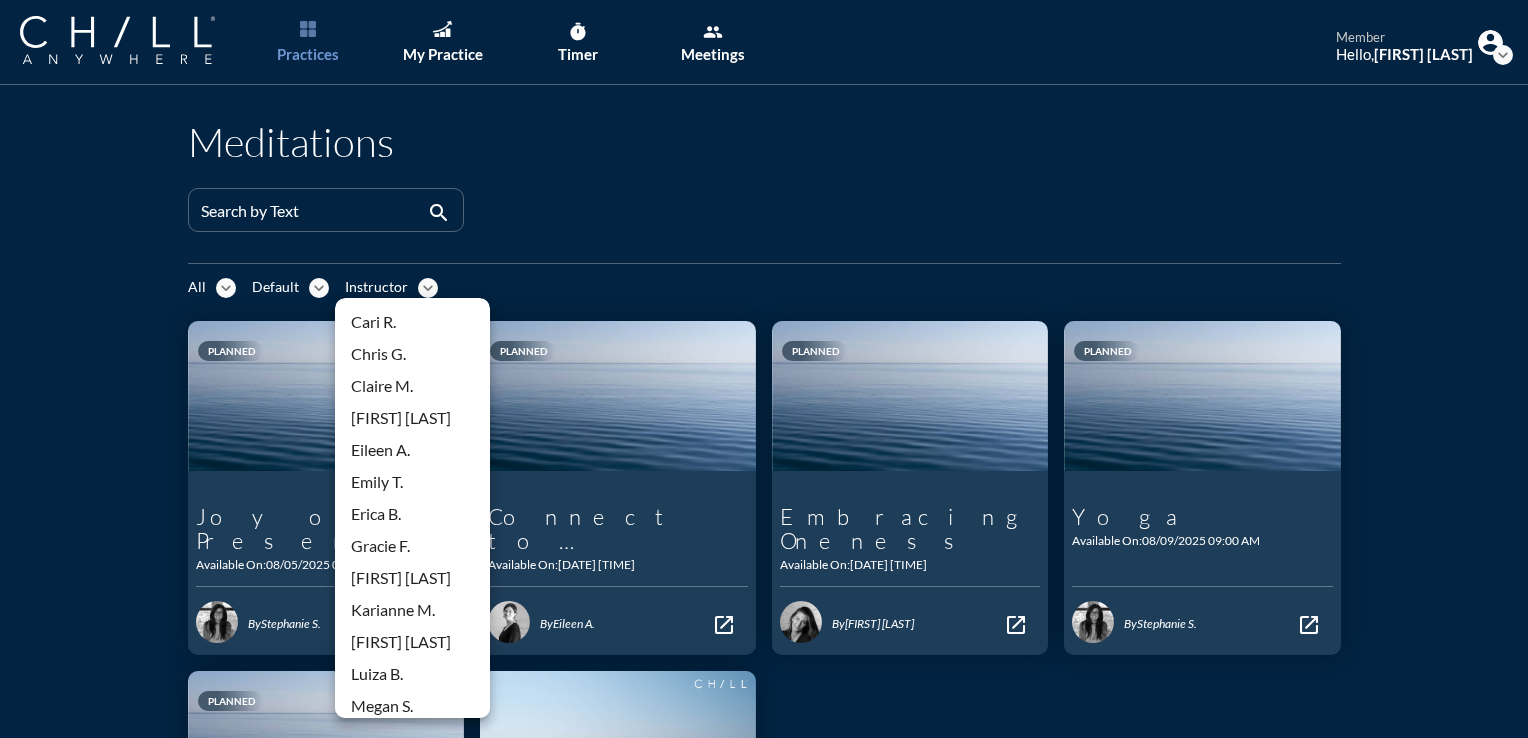 click on "expand_more" at bounding box center (319, 288) 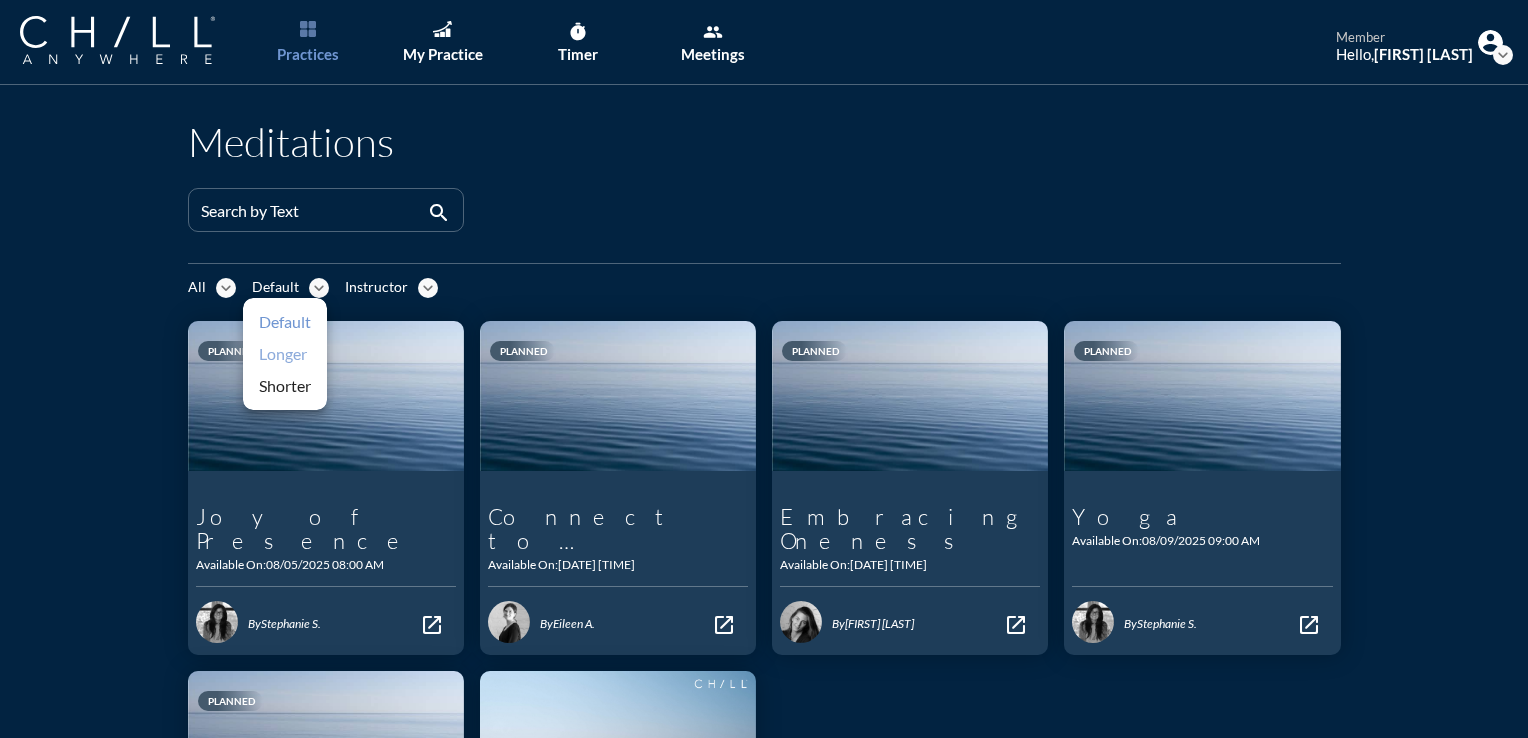 click on "Longer" at bounding box center (285, 354) 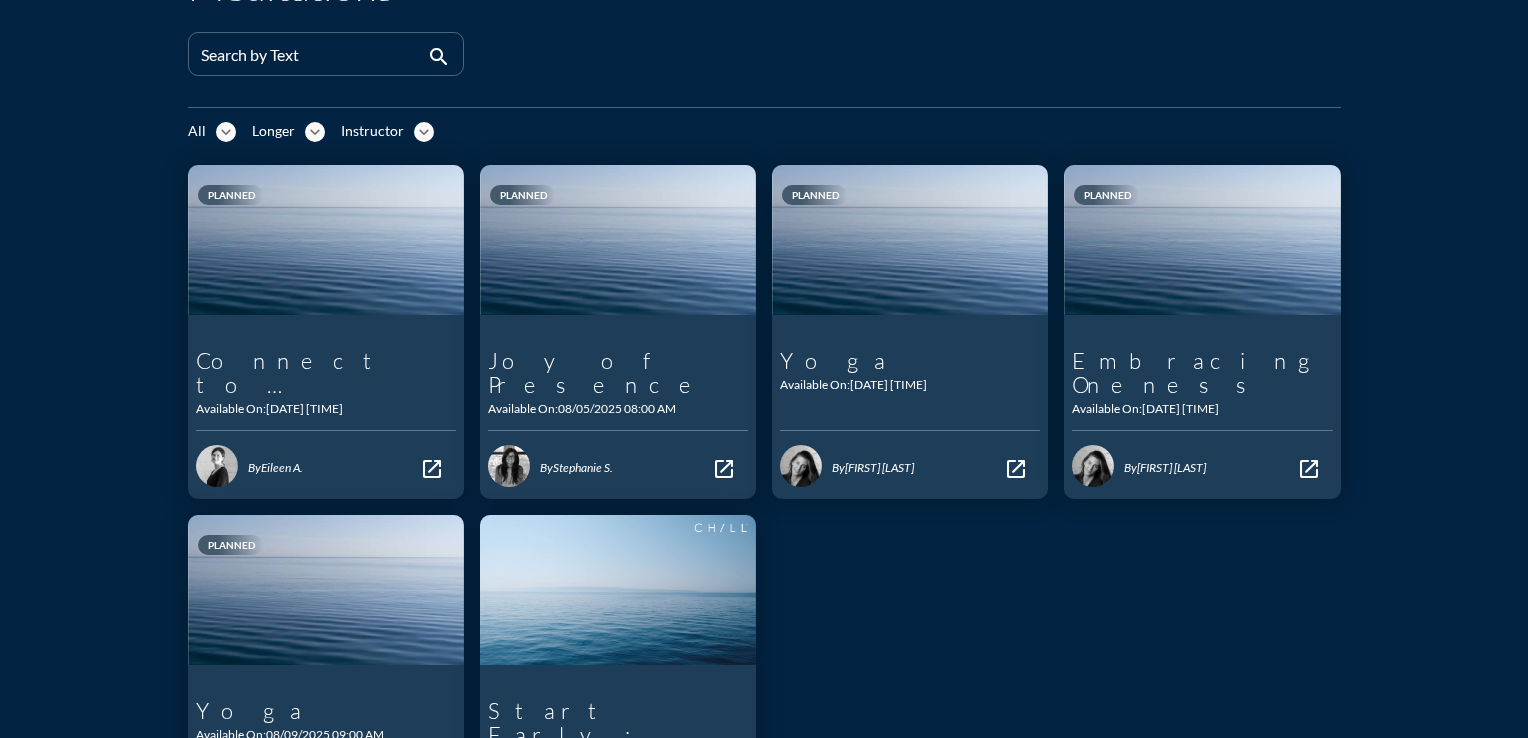 scroll, scrollTop: 0, scrollLeft: 0, axis: both 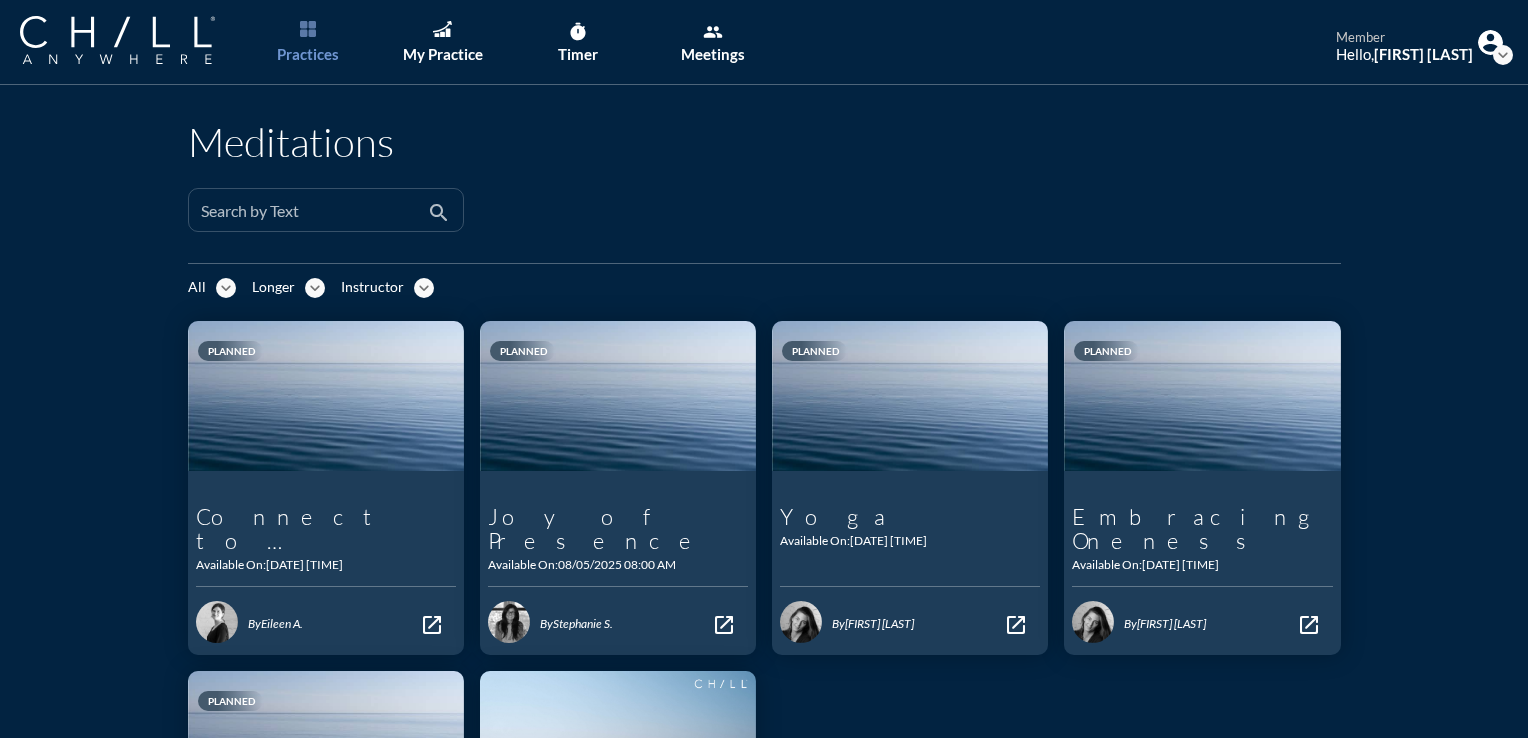 click at bounding box center (312, 218) 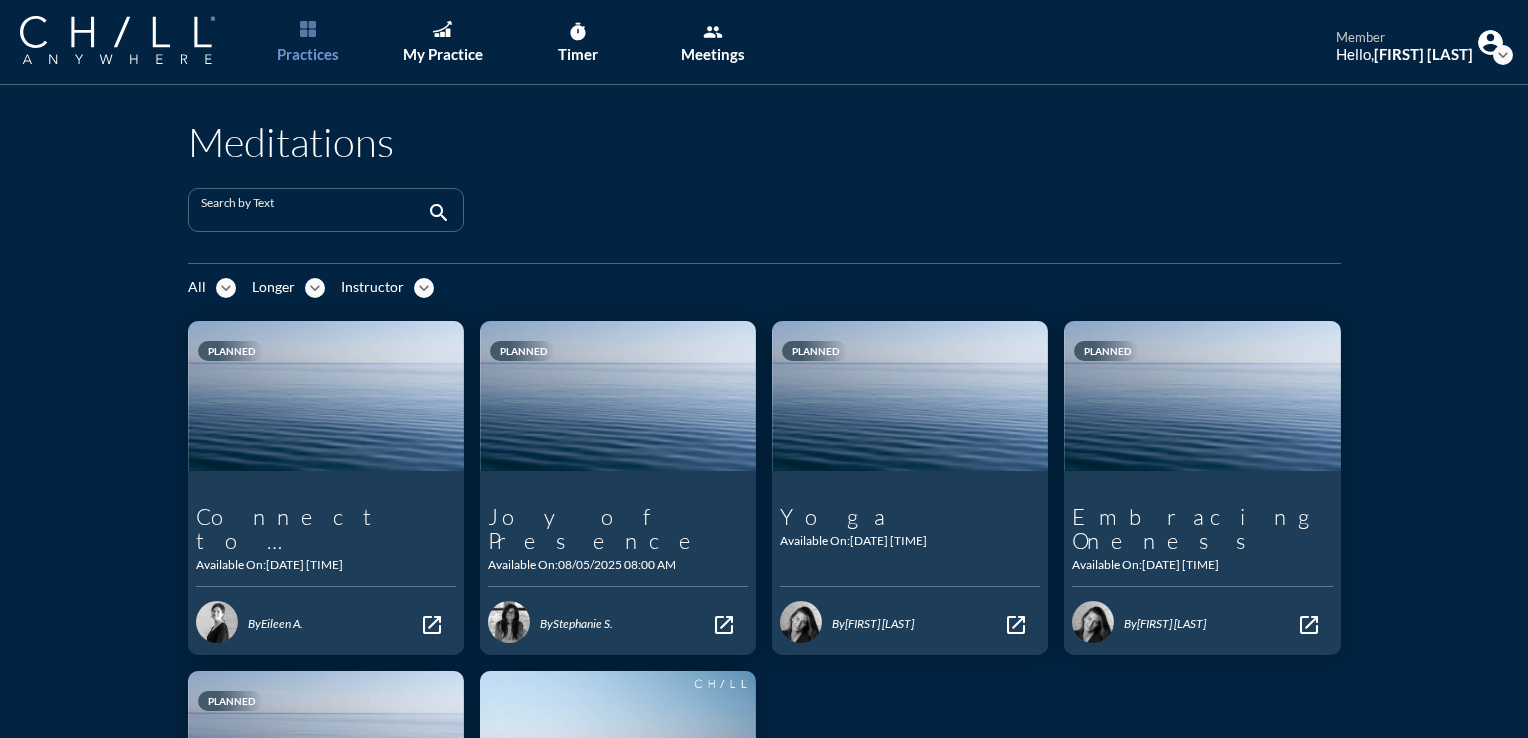 click on "Longer" at bounding box center (273, 287) 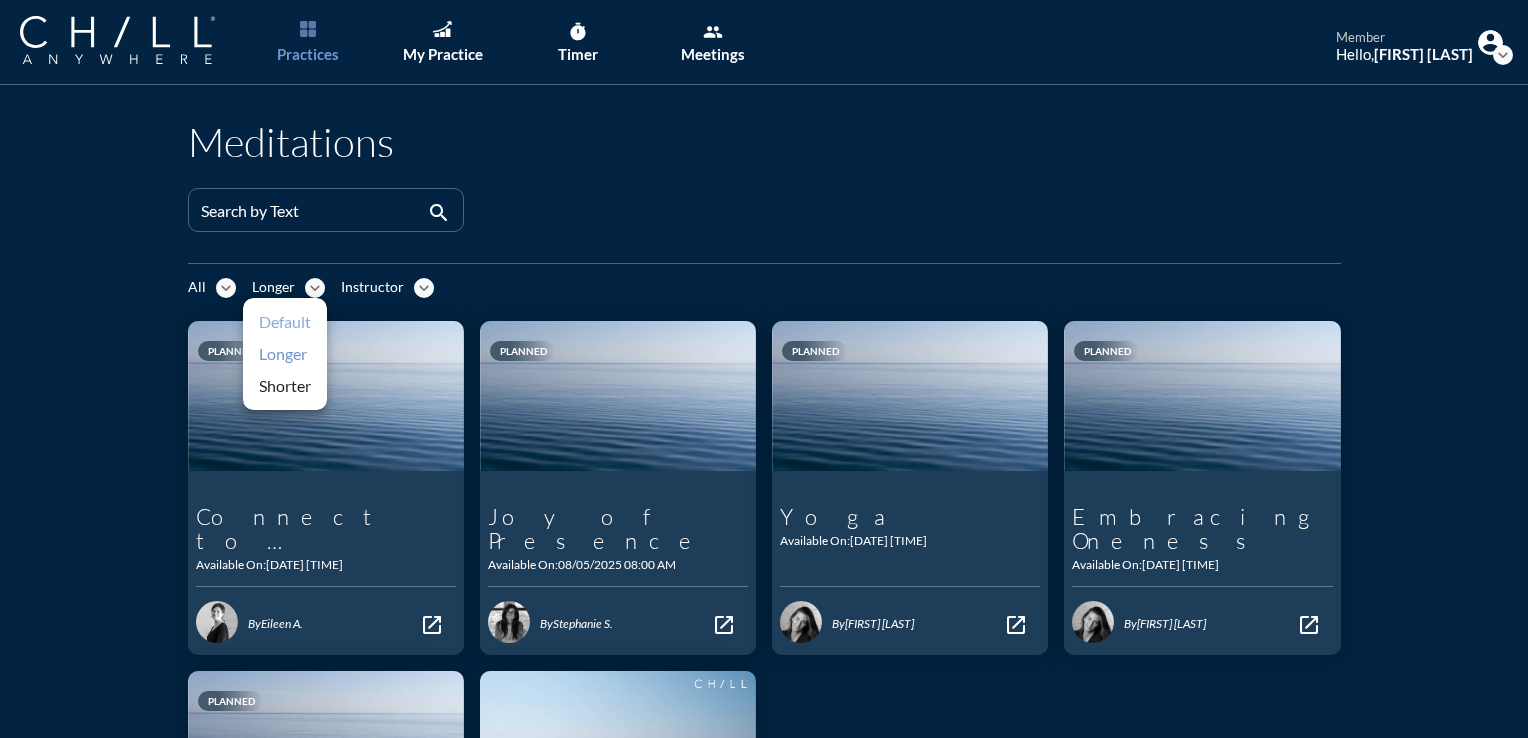 click on "Default" at bounding box center [285, 322] 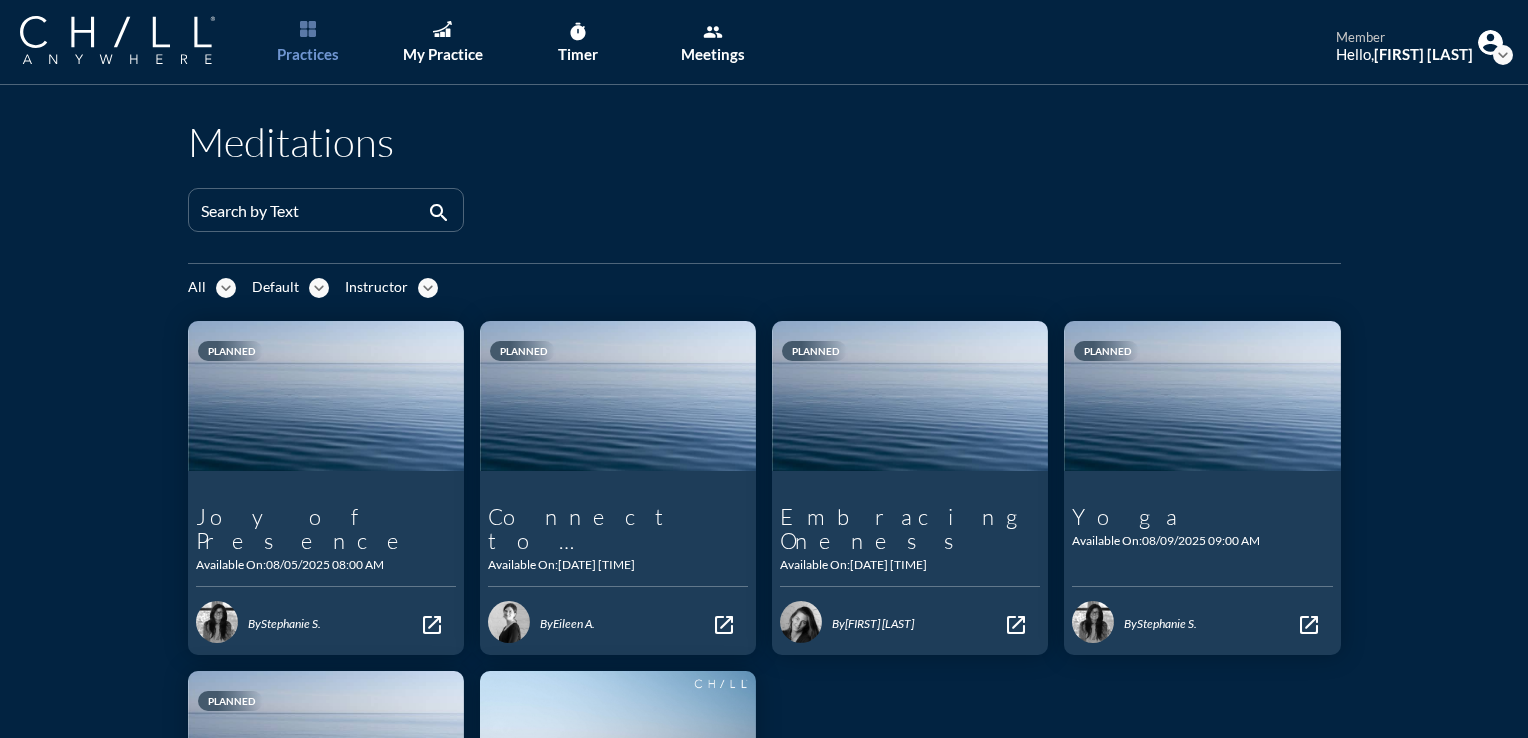 click on "expand_more" at bounding box center (319, 288) 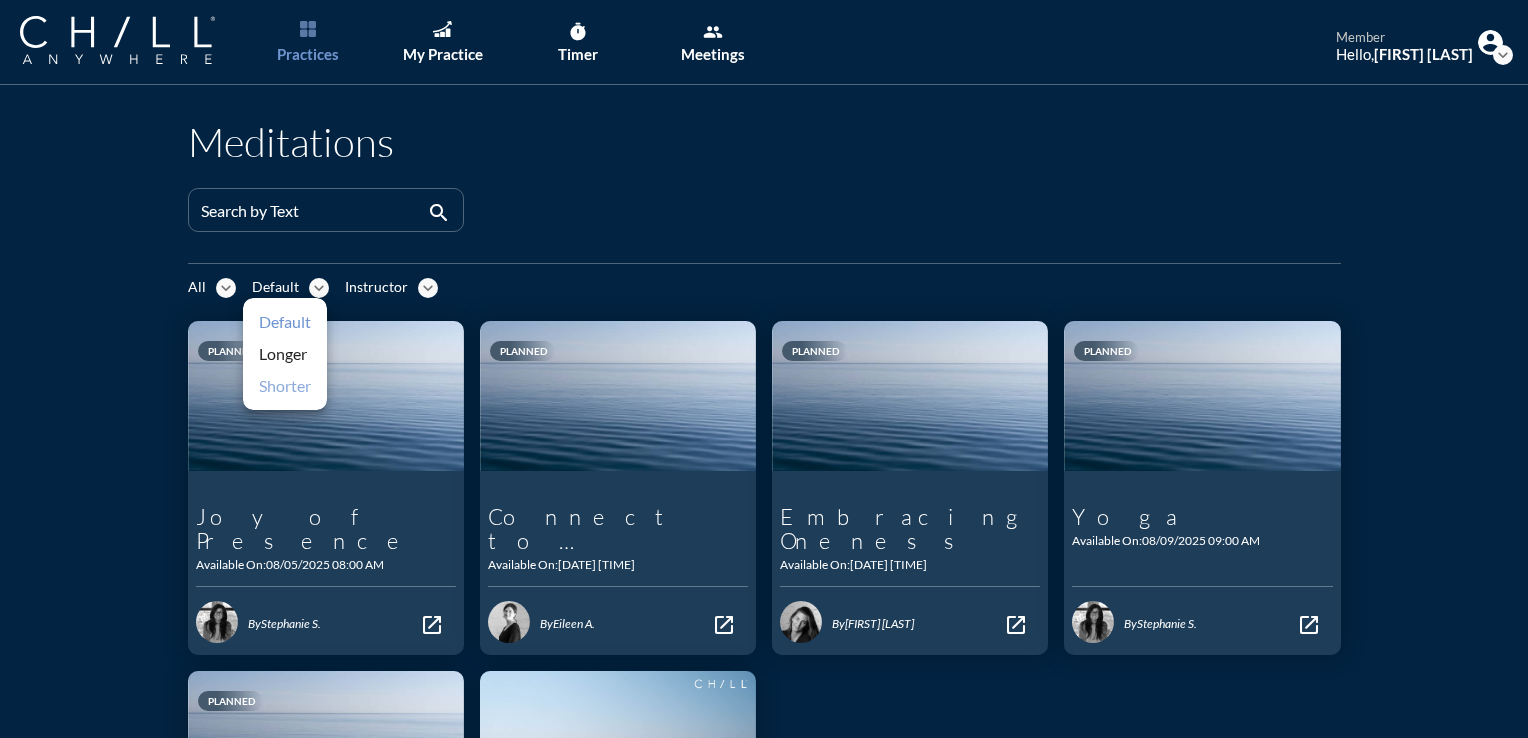 click on "Shorter" at bounding box center (285, 386) 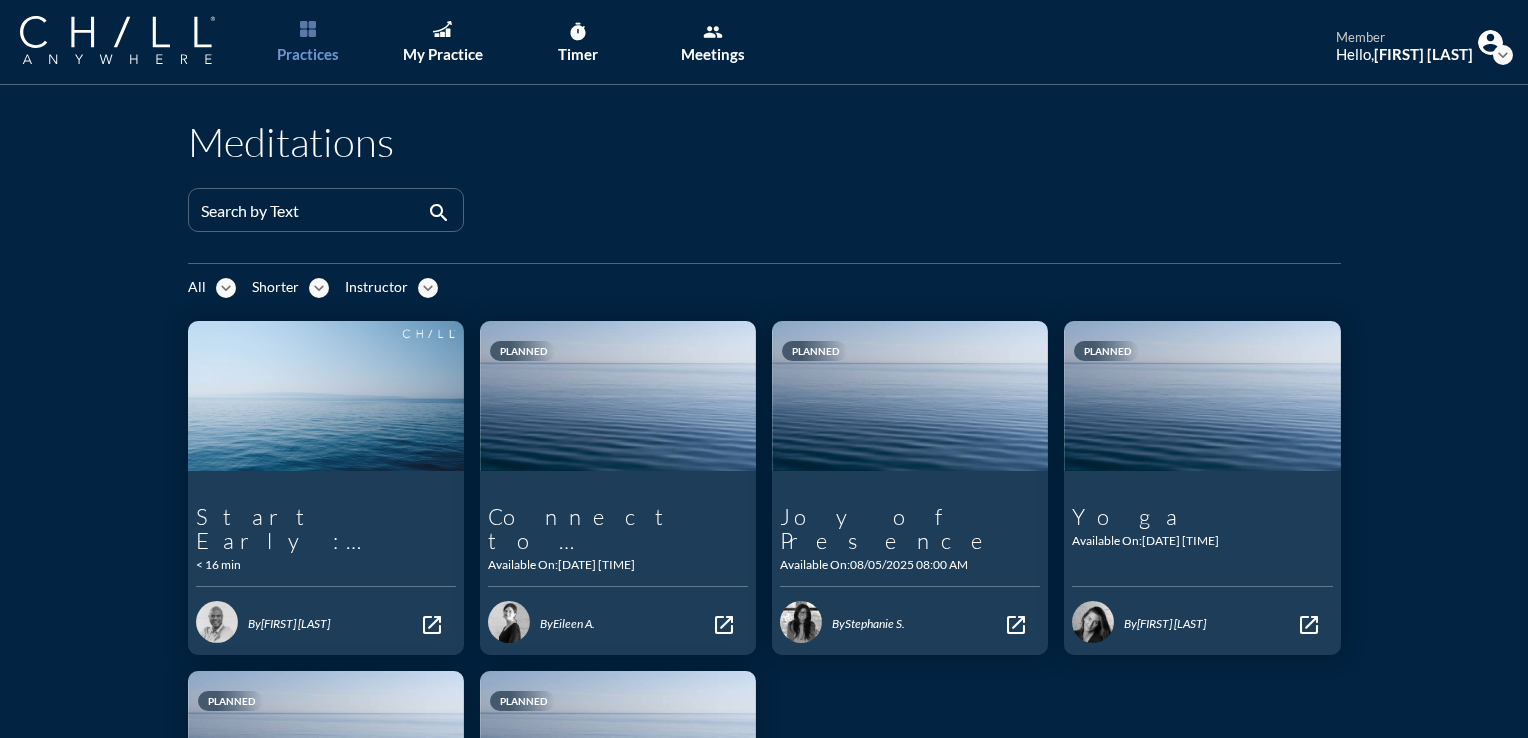 scroll, scrollTop: 0, scrollLeft: 0, axis: both 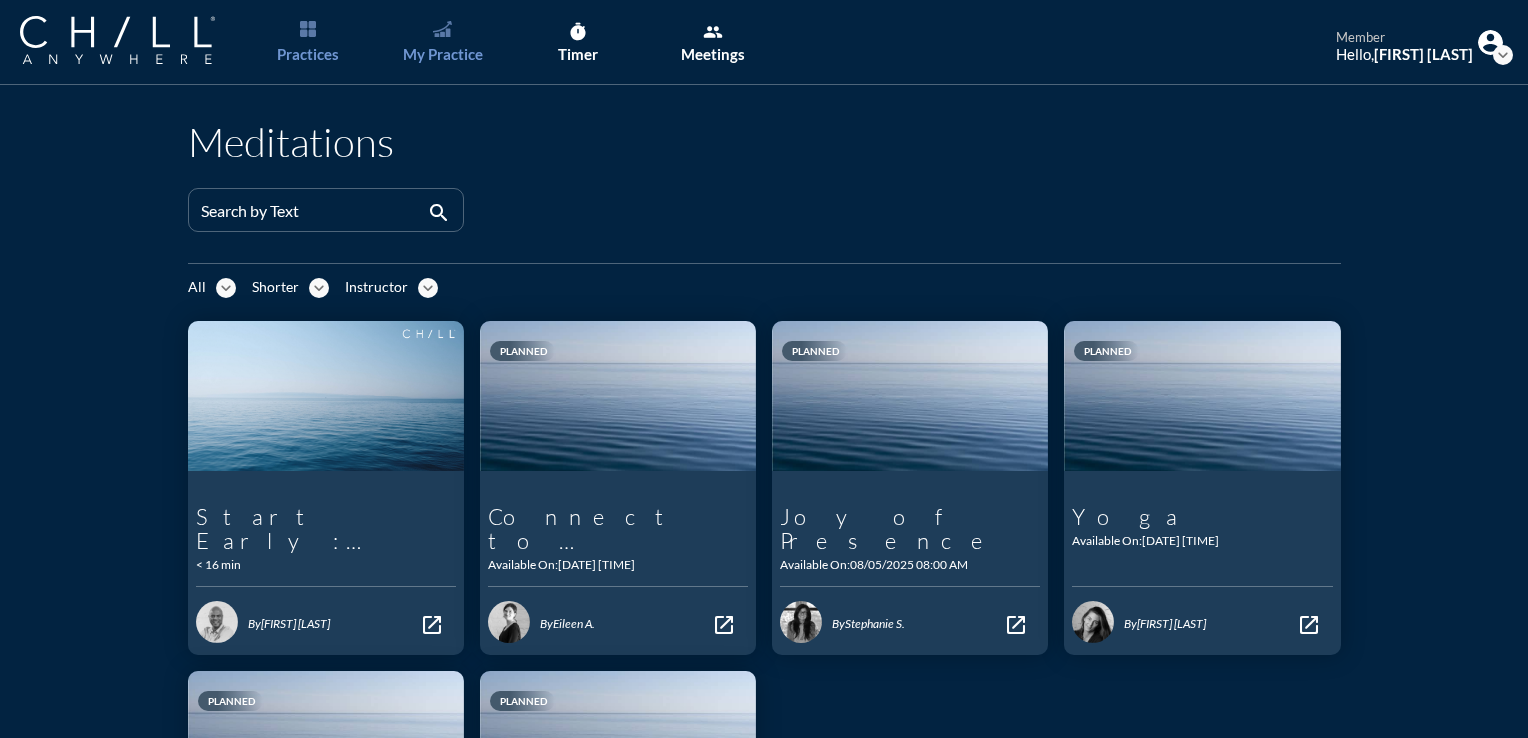 click at bounding box center (442, 29) 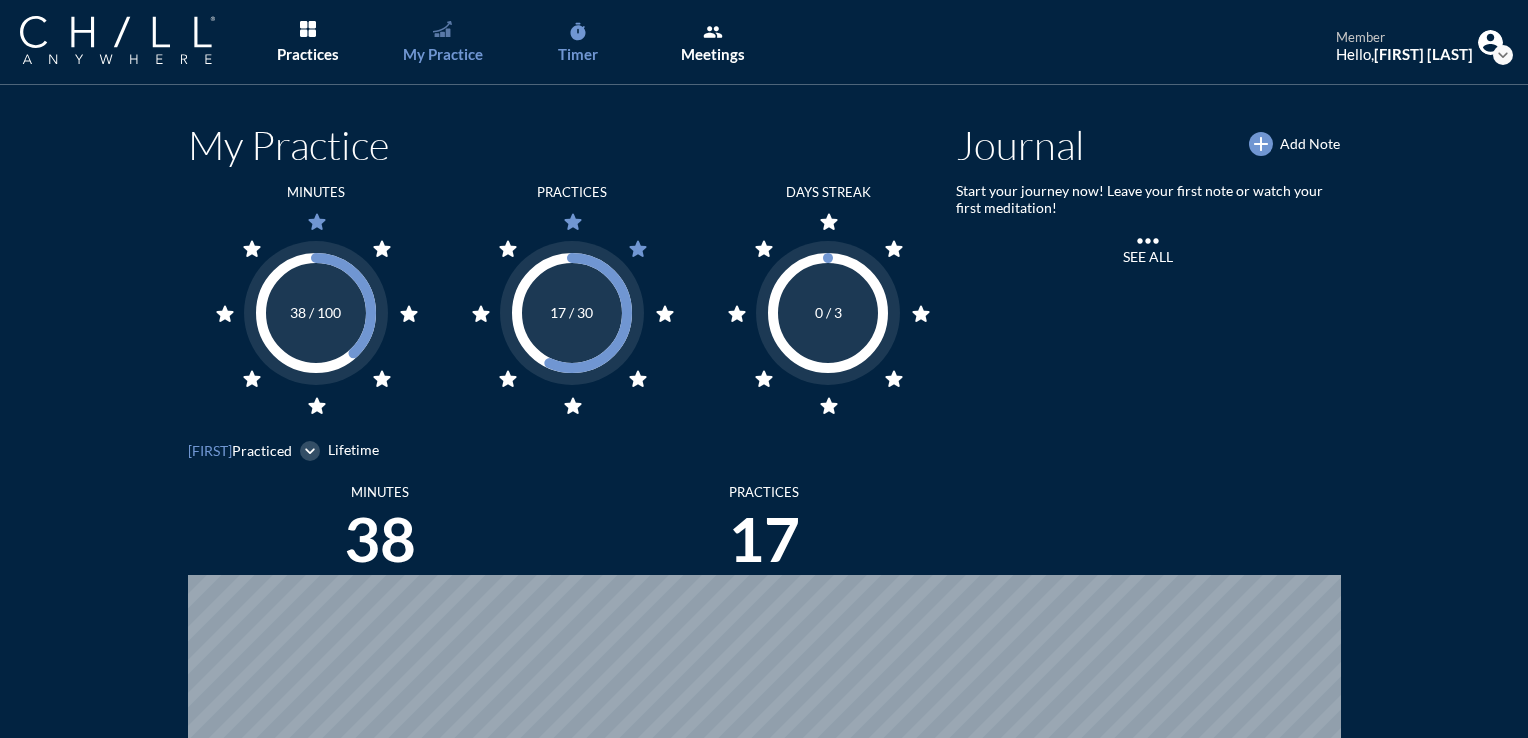 scroll, scrollTop: 999094, scrollLeft: 998487, axis: both 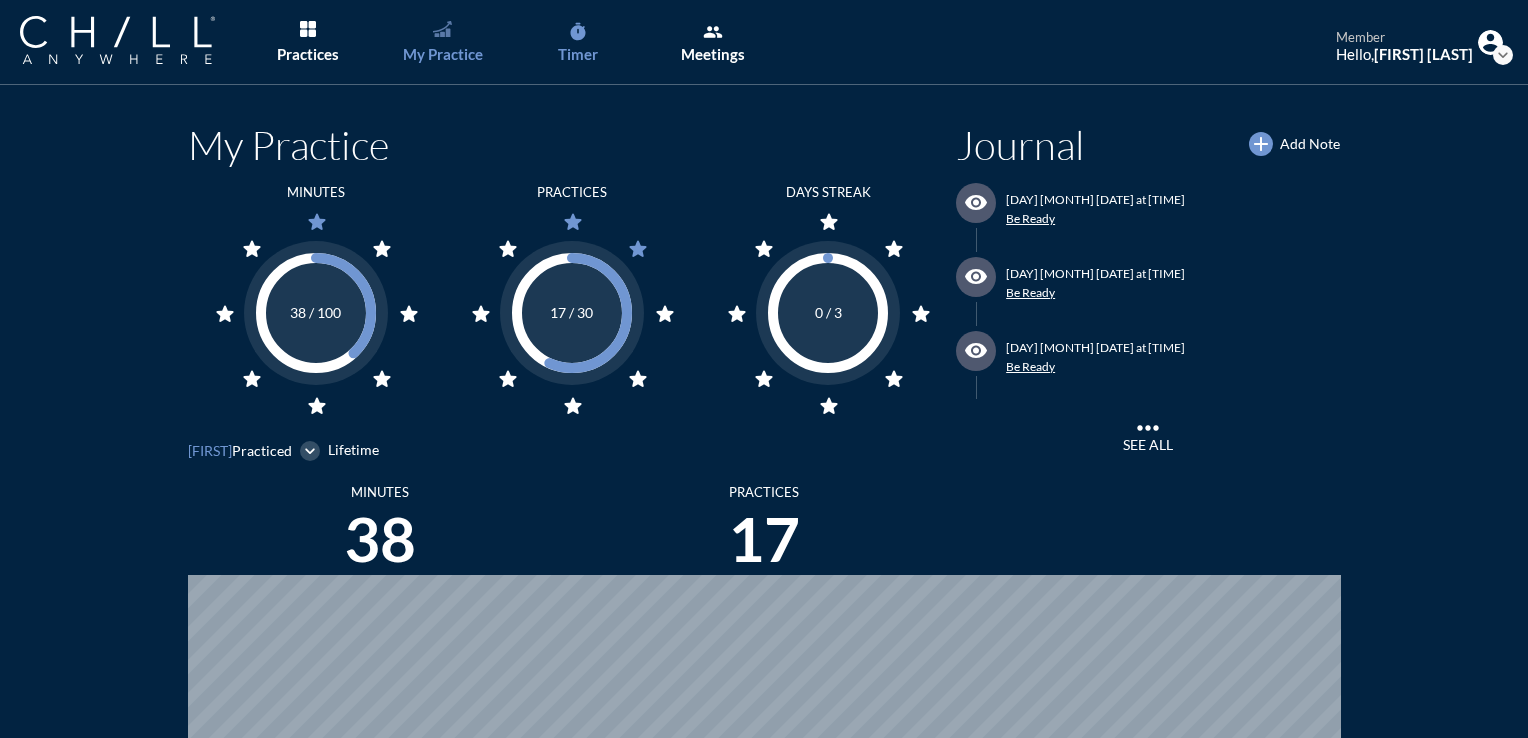 click on "timer" at bounding box center [578, 32] 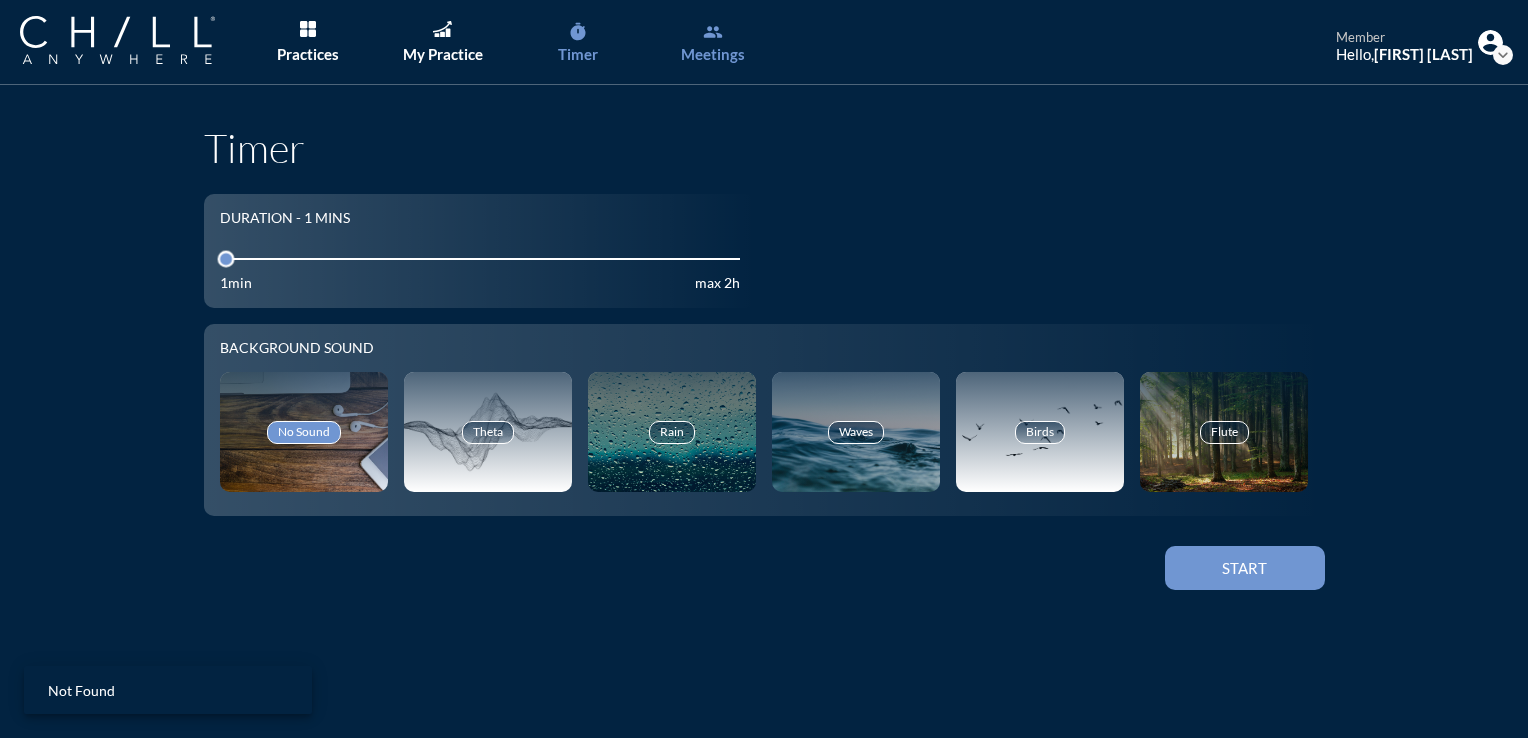 click on "Meetings" at bounding box center [713, 54] 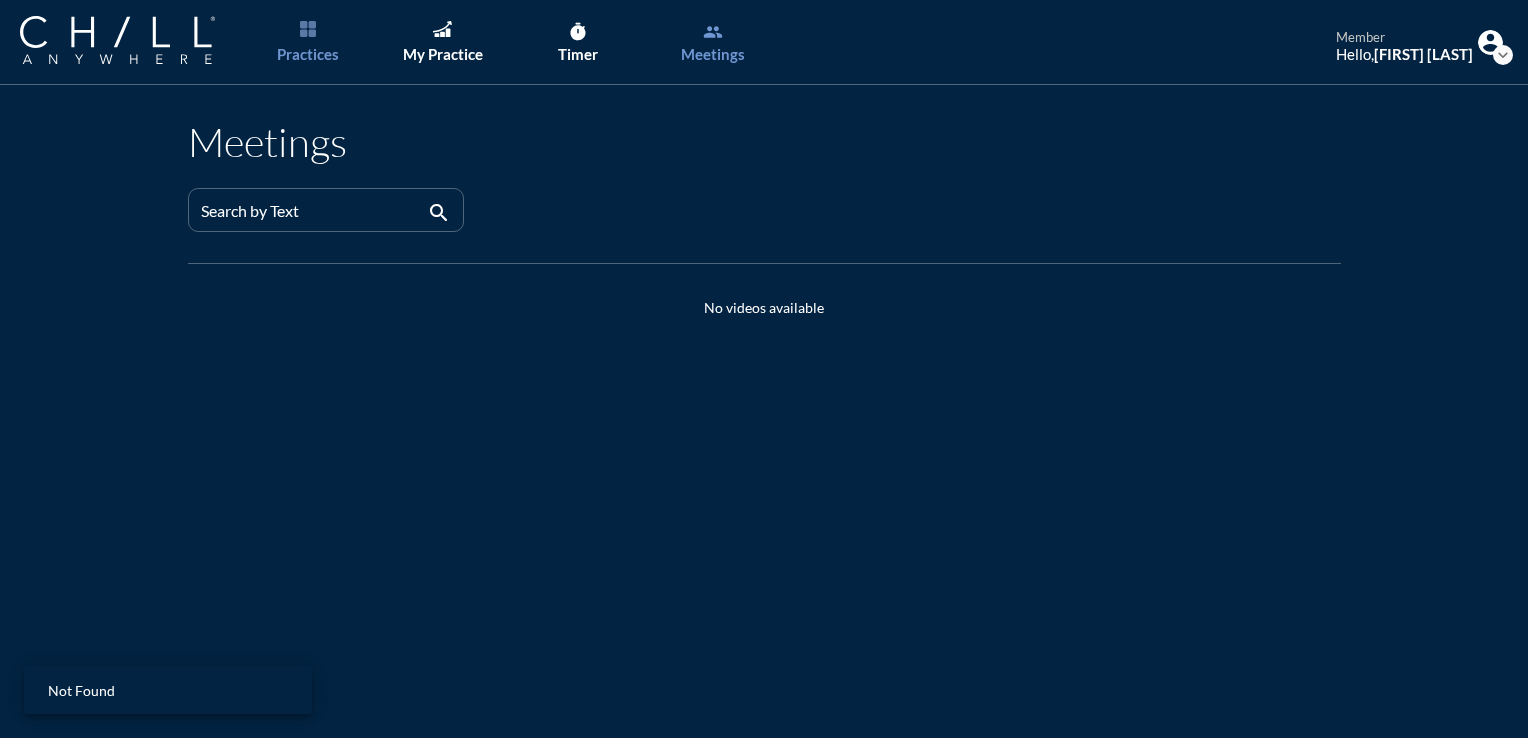 click on "Practices" at bounding box center [308, 54] 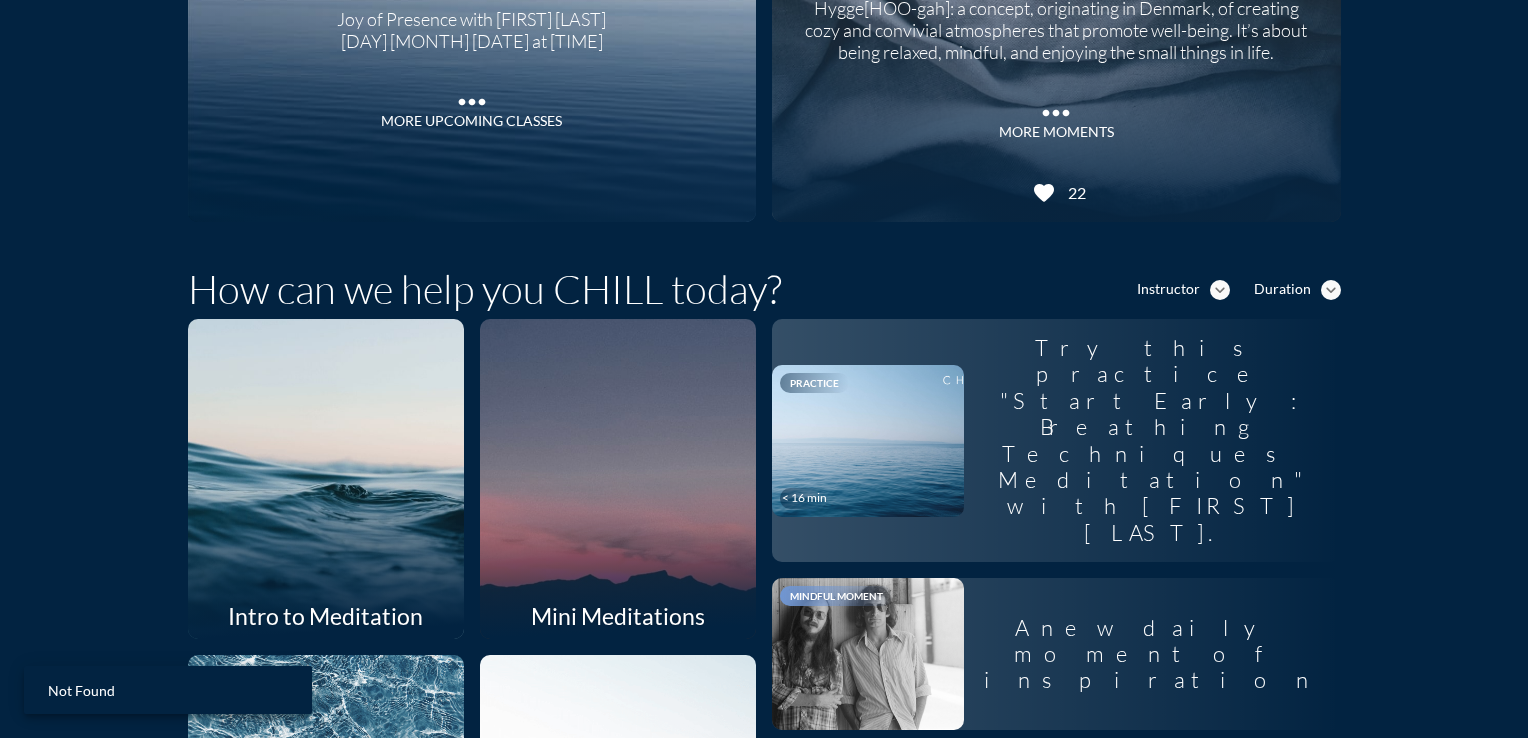 scroll, scrollTop: 276, scrollLeft: 0, axis: vertical 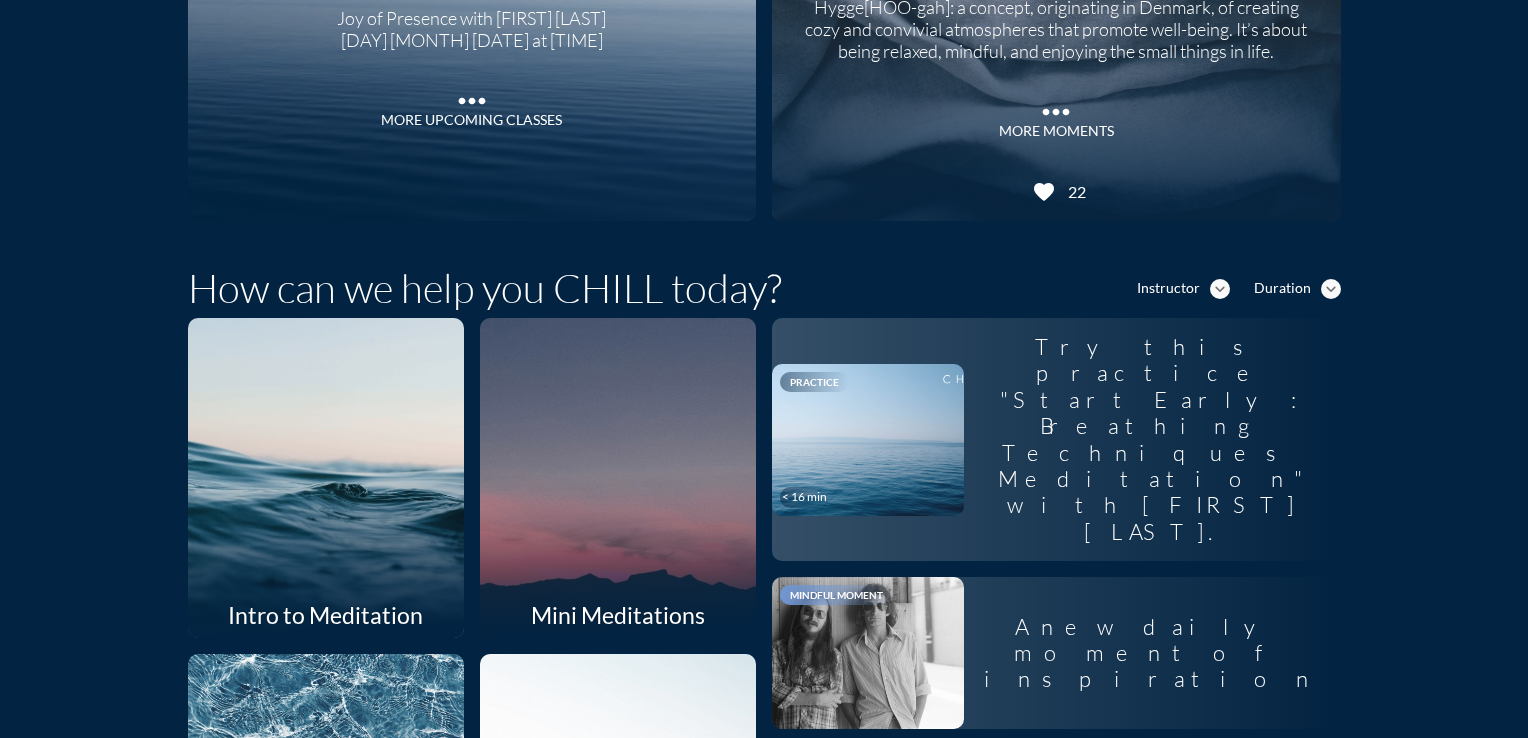 click on "expand_more" at bounding box center [1220, 289] 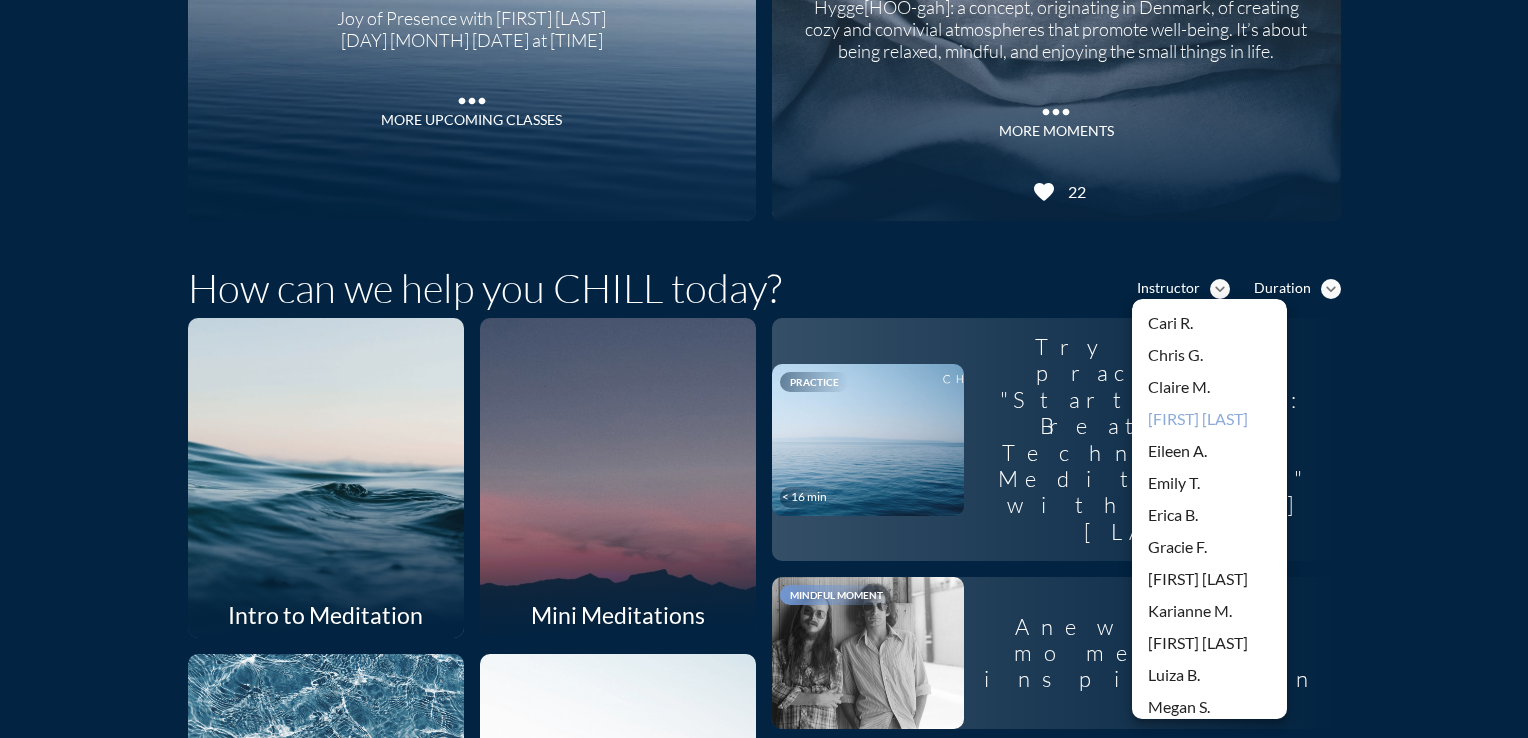 click on "[FIRST] [LAST]" at bounding box center [1209, 419] 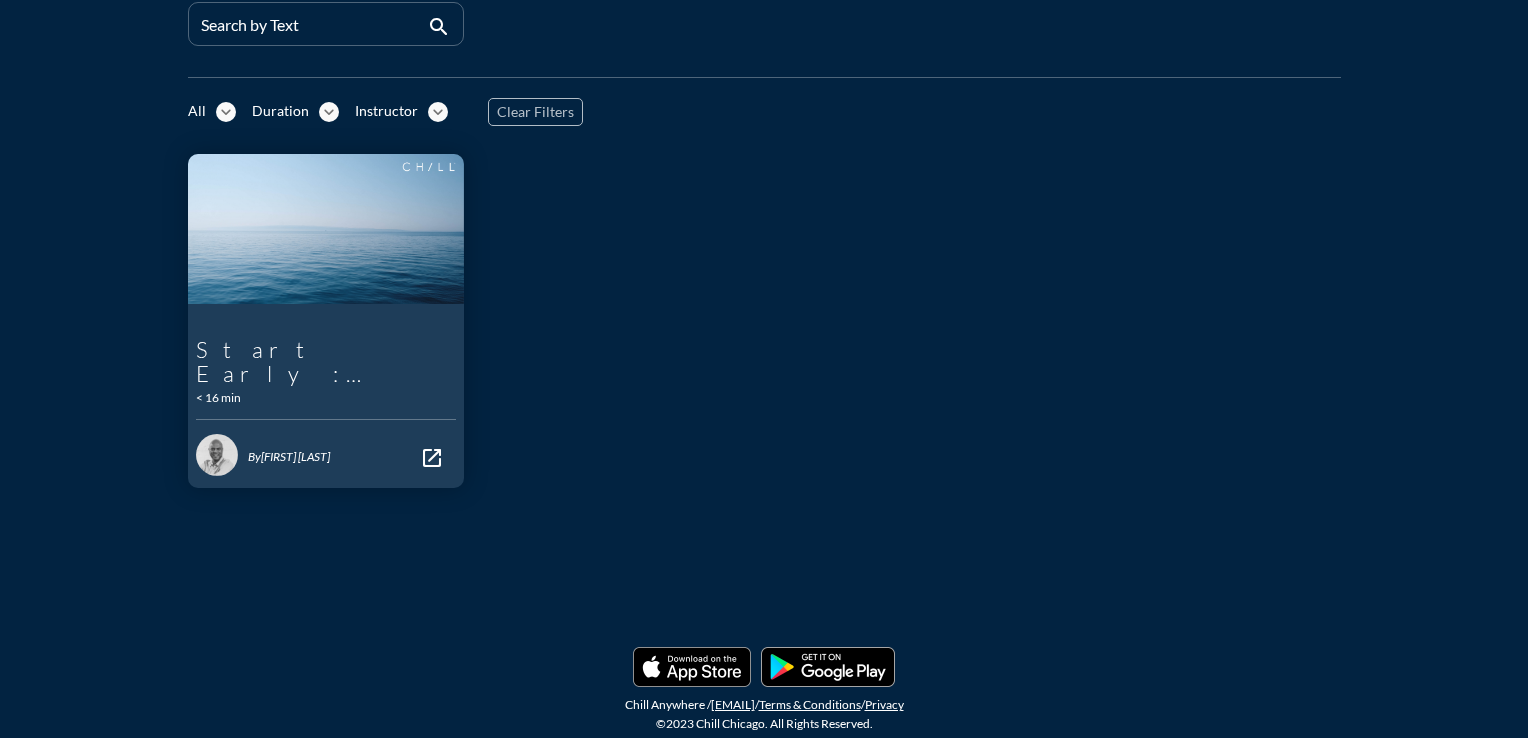 scroll, scrollTop: 0, scrollLeft: 0, axis: both 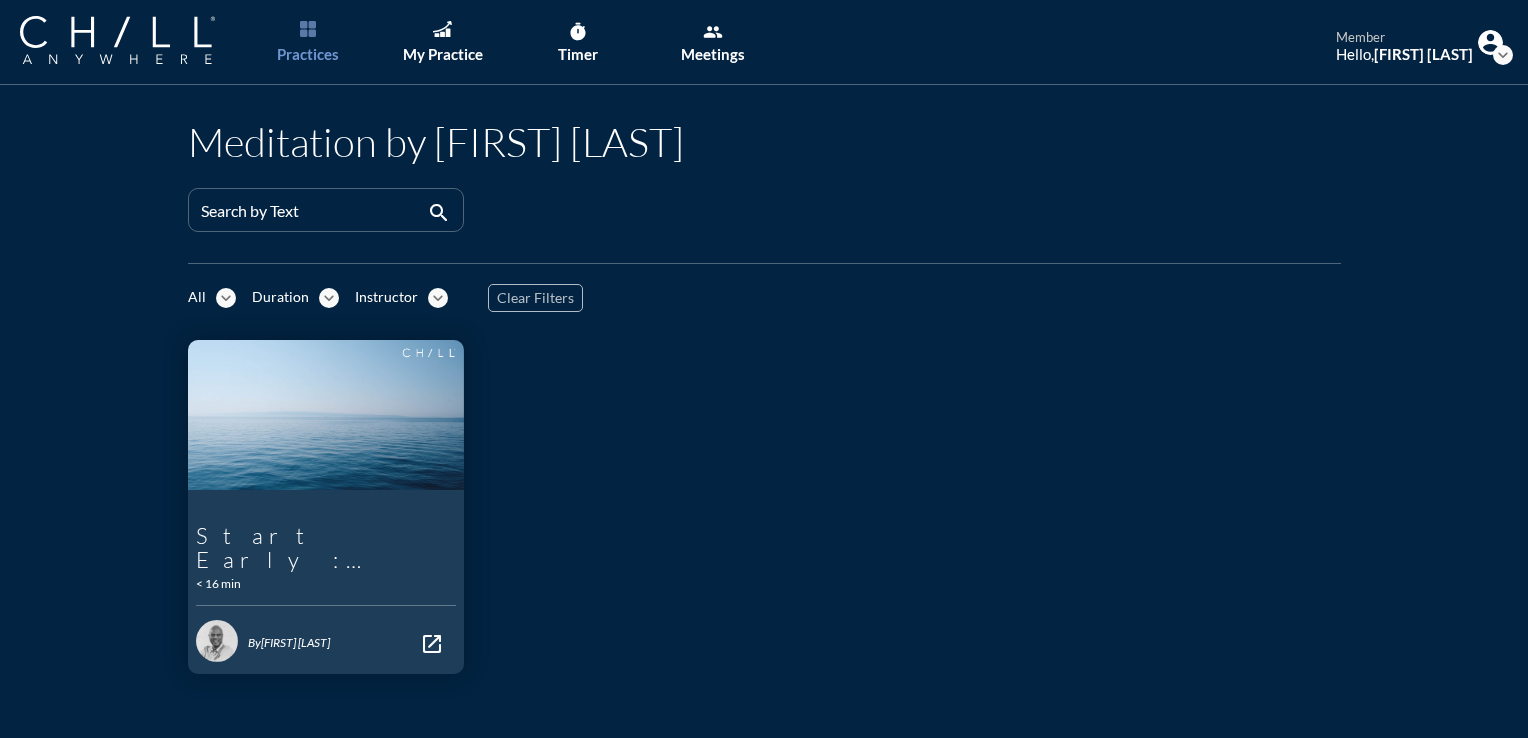 click at bounding box center (958, 218) 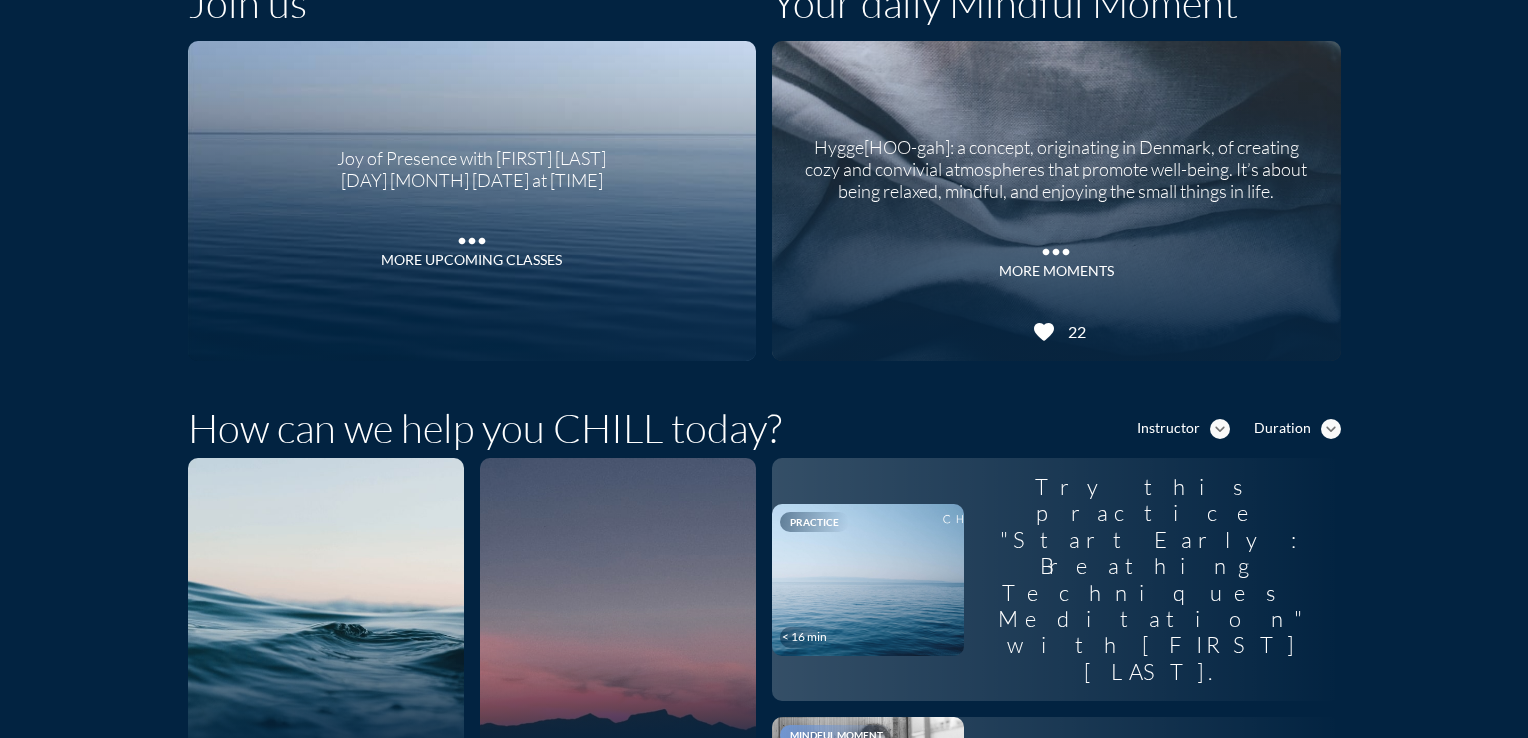 scroll, scrollTop: 126, scrollLeft: 0, axis: vertical 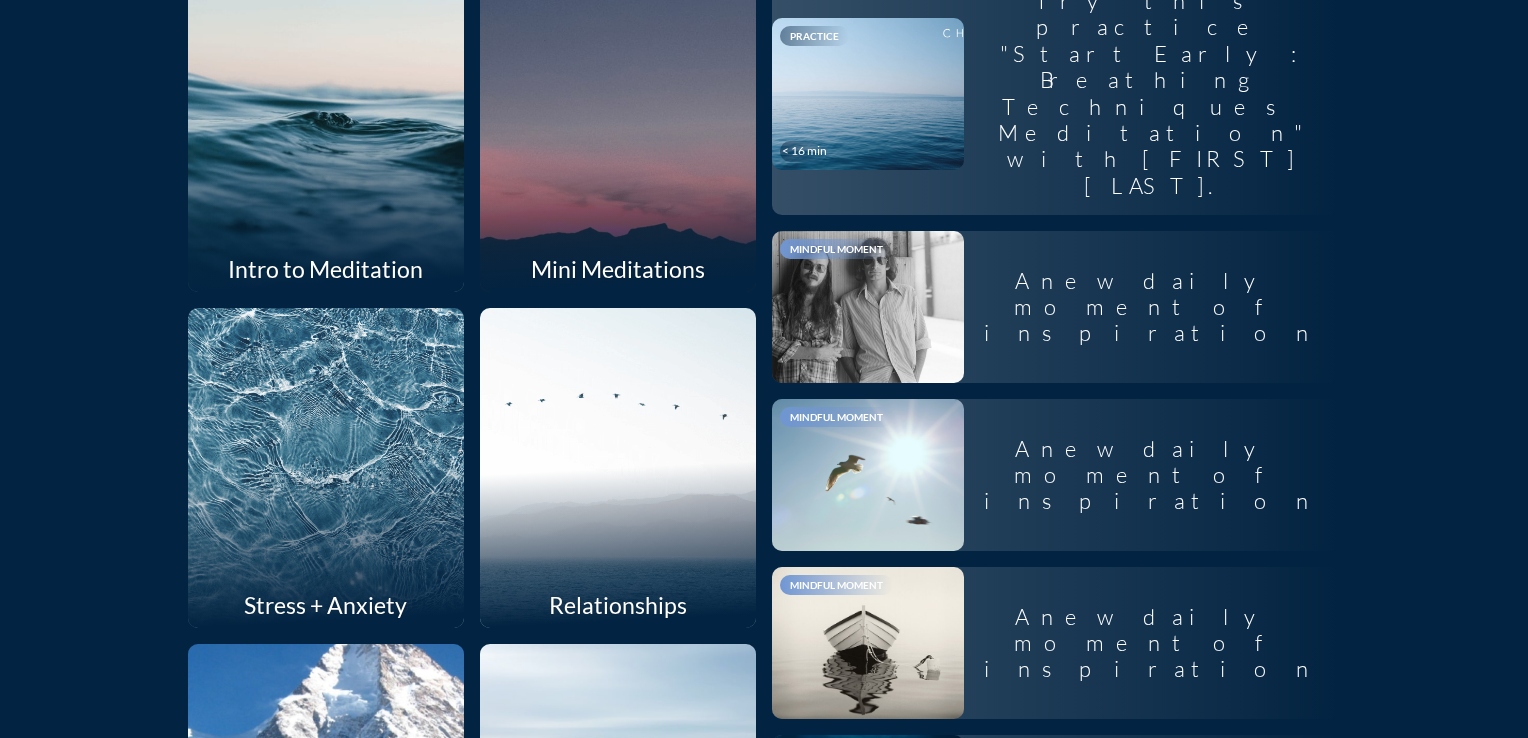click at bounding box center [325, 131] 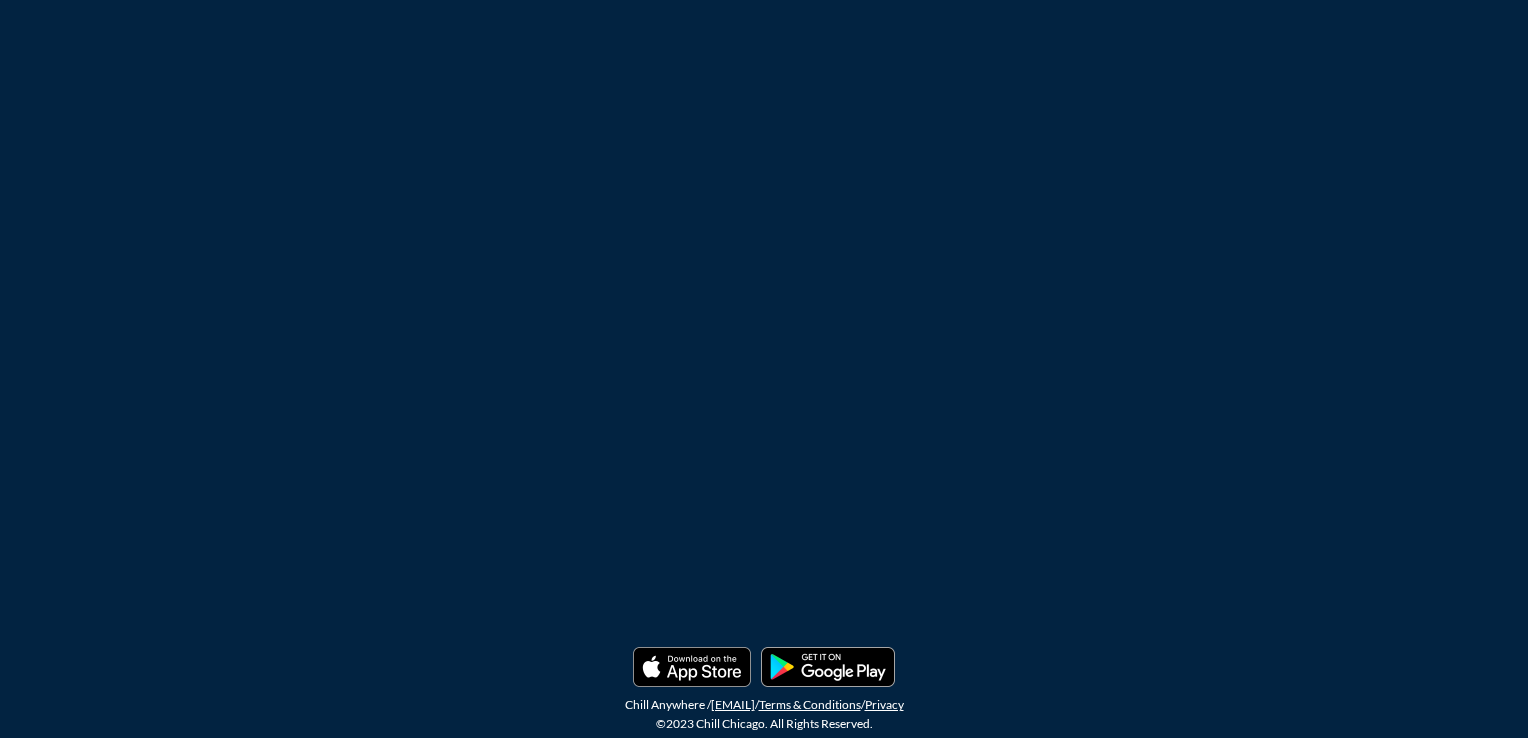 scroll, scrollTop: 0, scrollLeft: 0, axis: both 